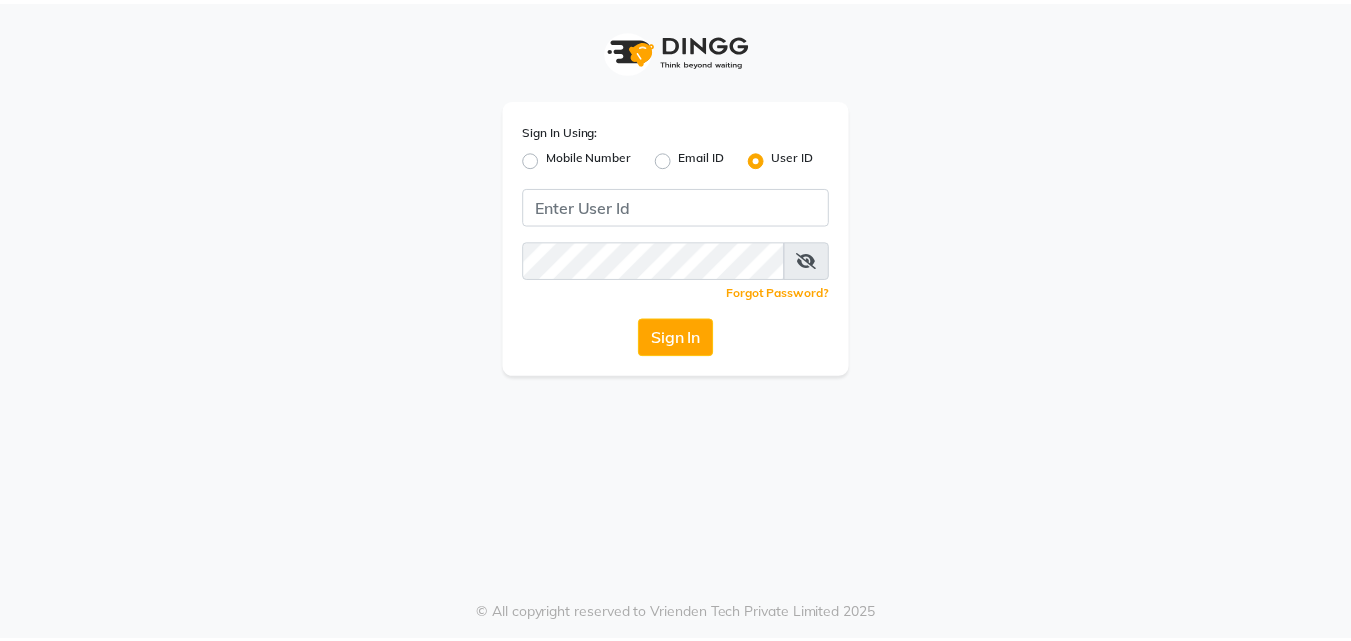 scroll, scrollTop: 0, scrollLeft: 0, axis: both 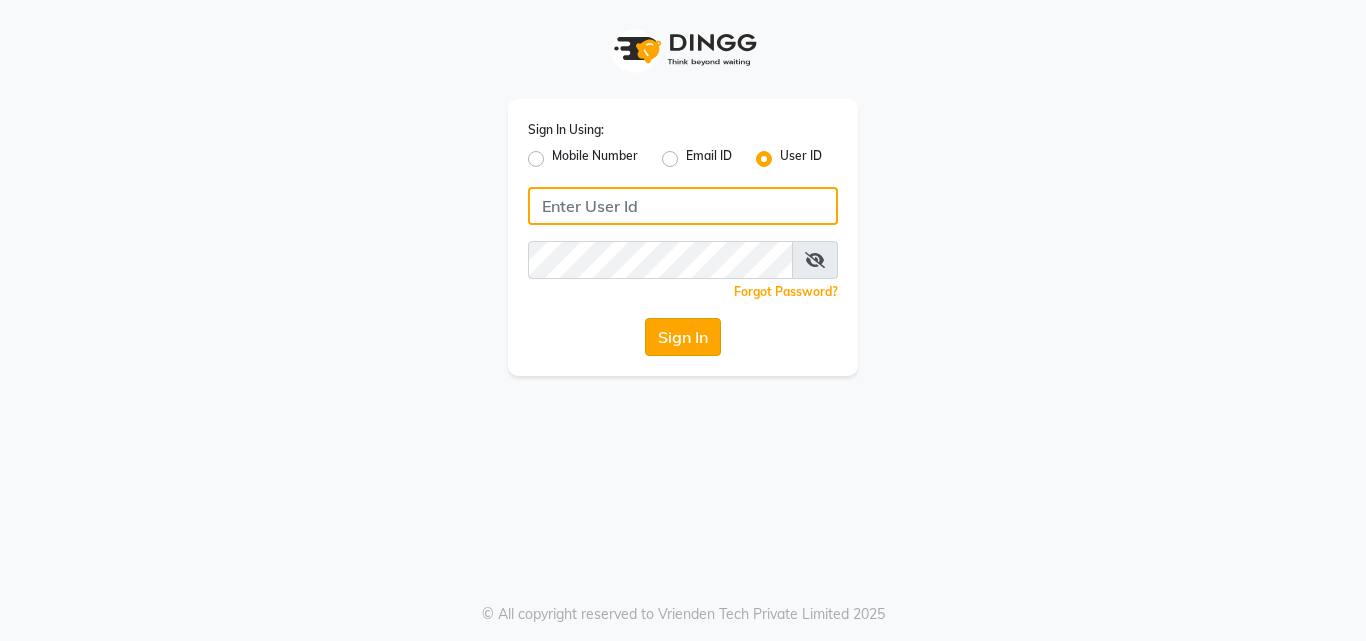 type on "e1932-26" 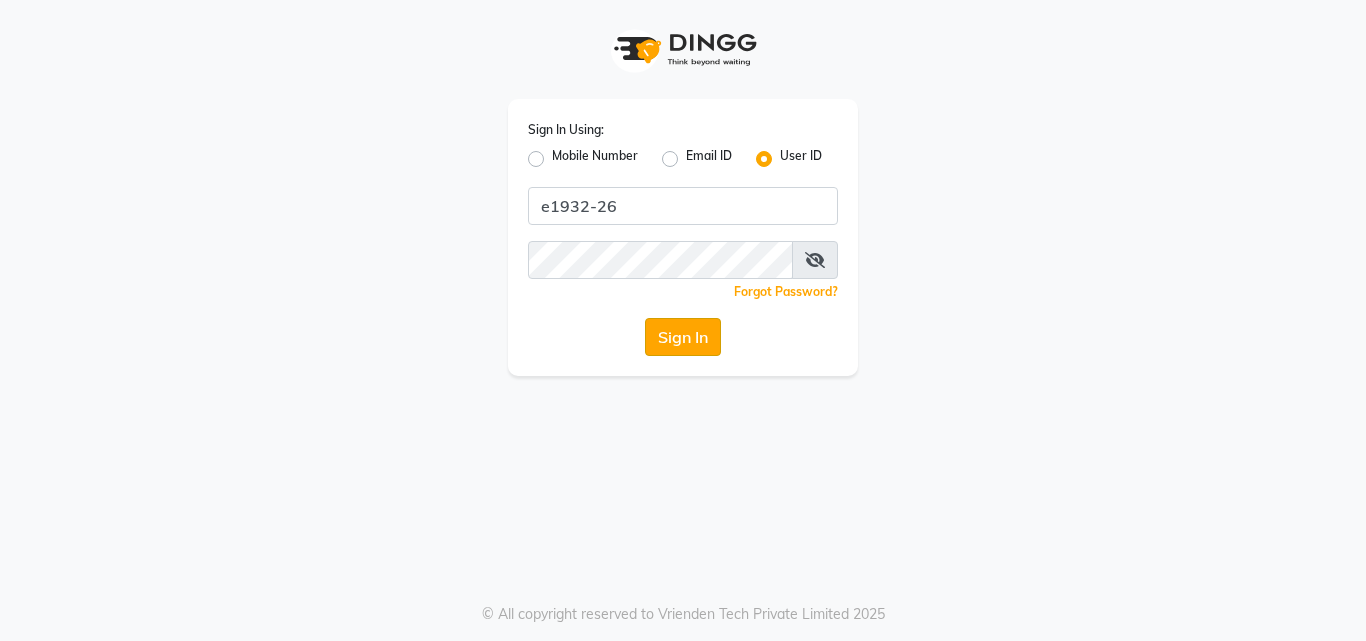 click on "Sign In" 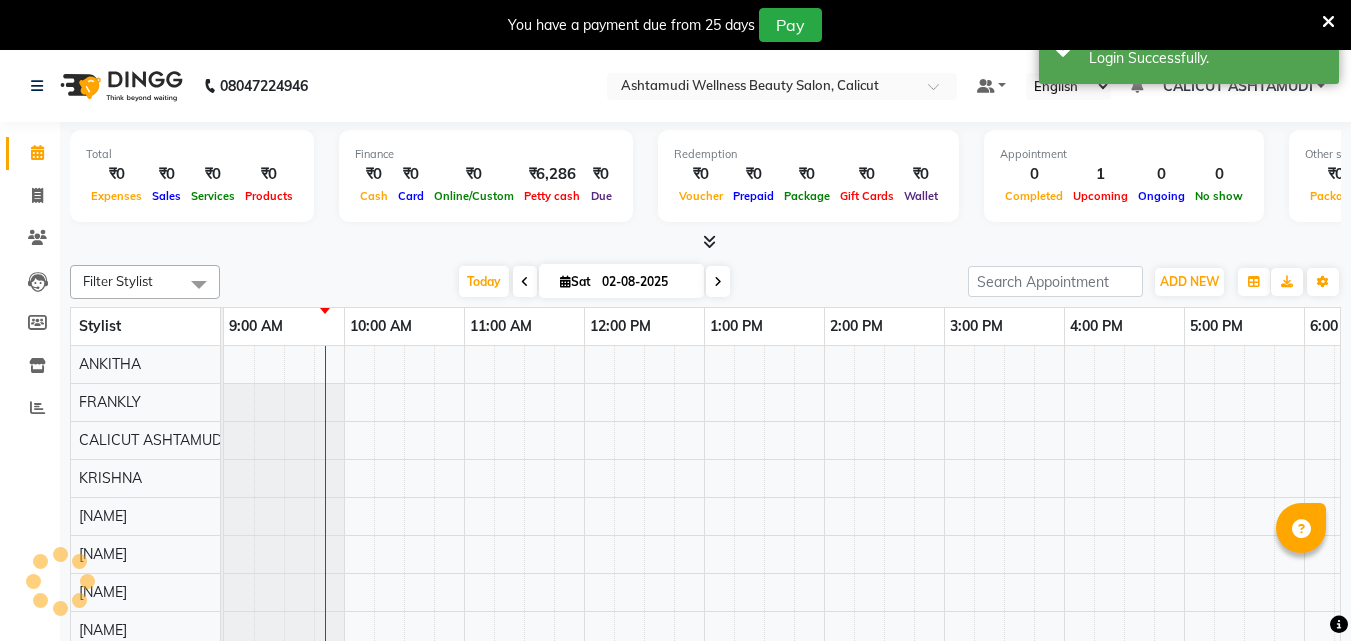 select on "en" 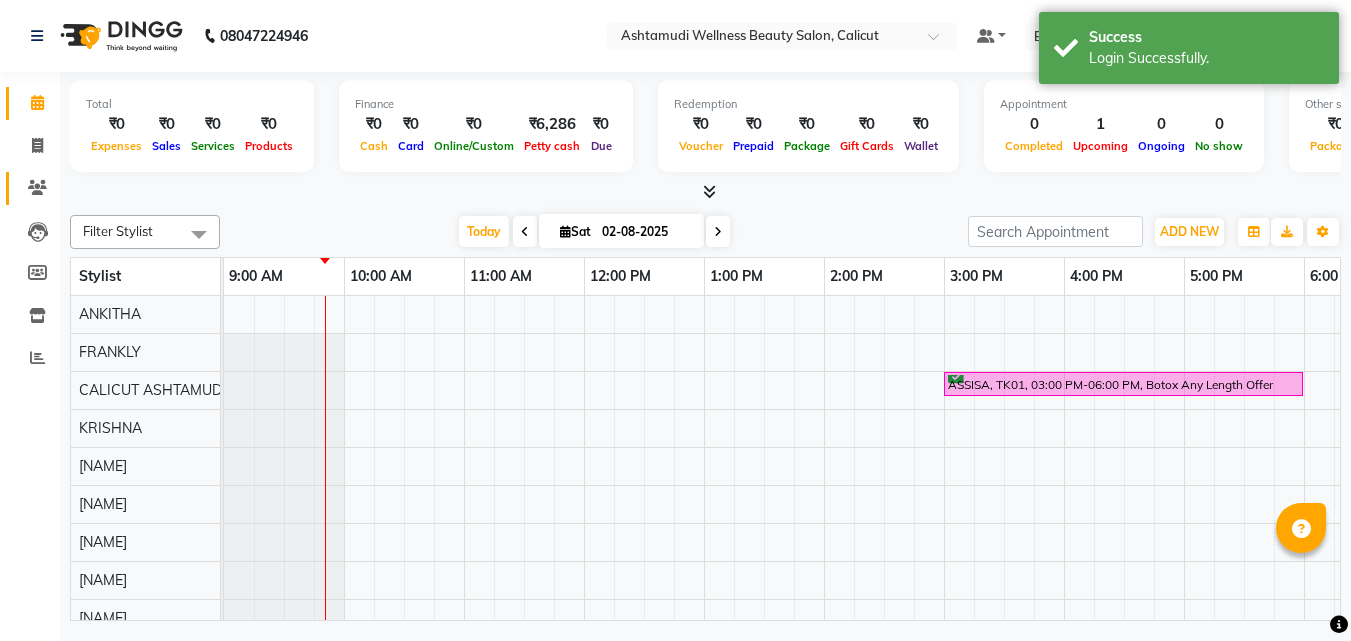 scroll, scrollTop: 0, scrollLeft: 0, axis: both 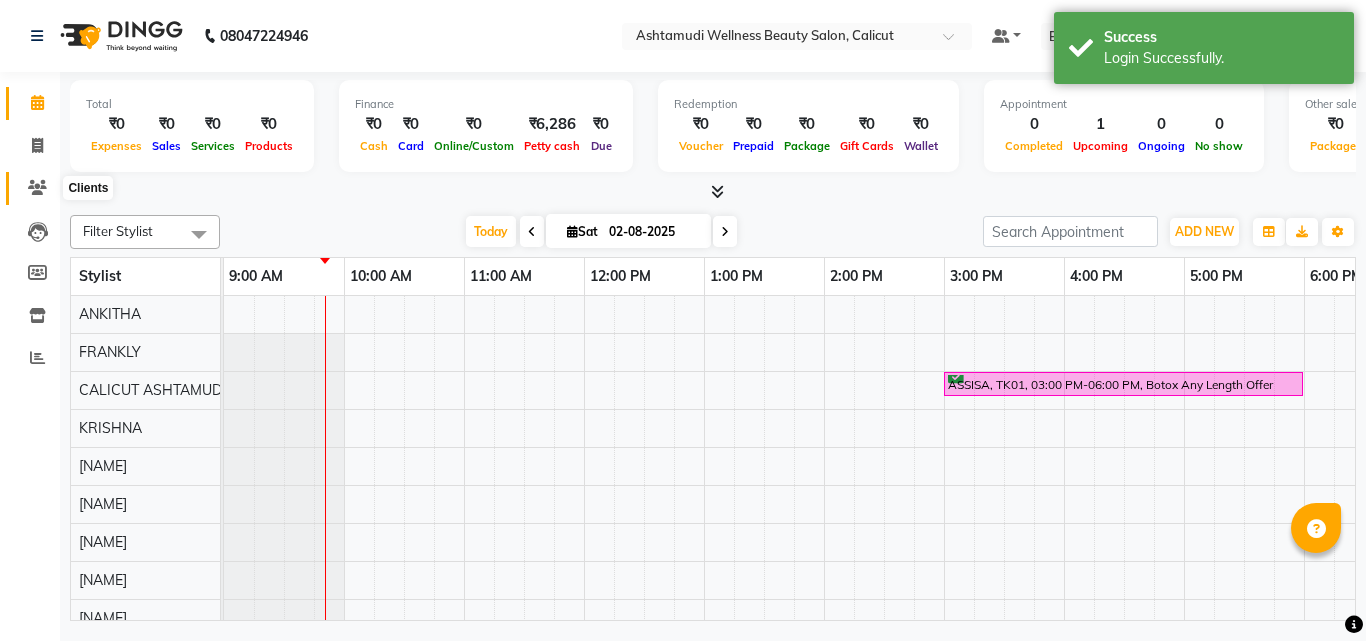 click 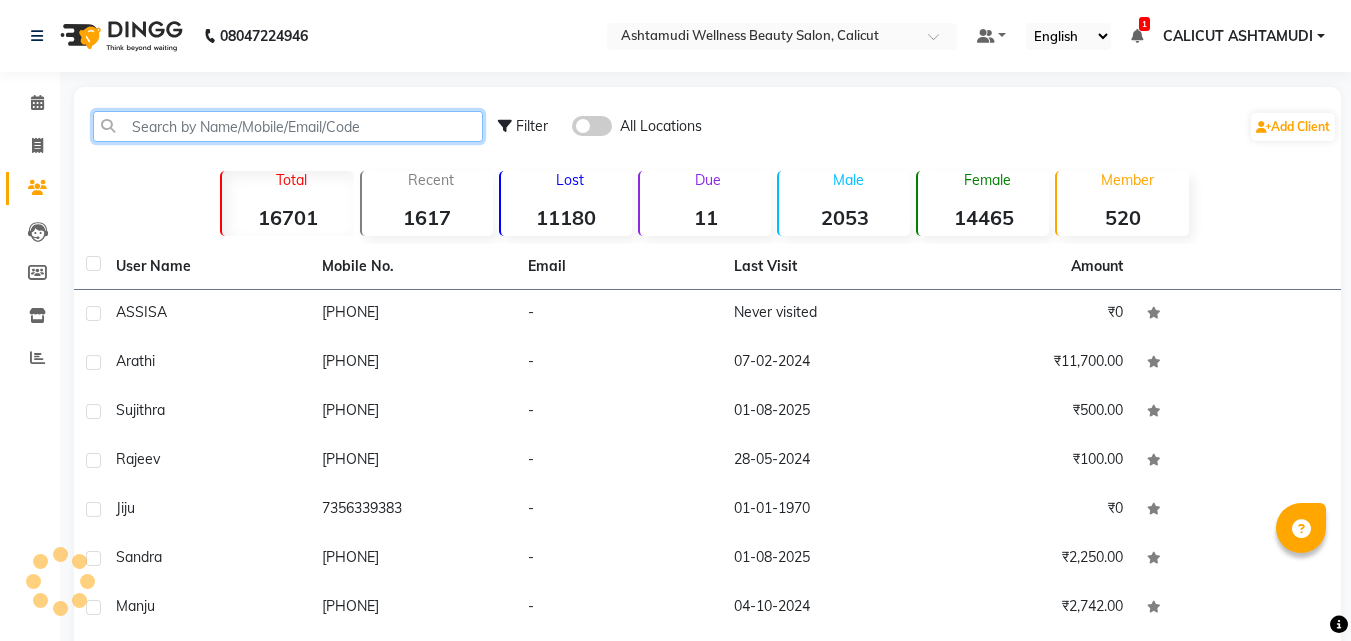 click 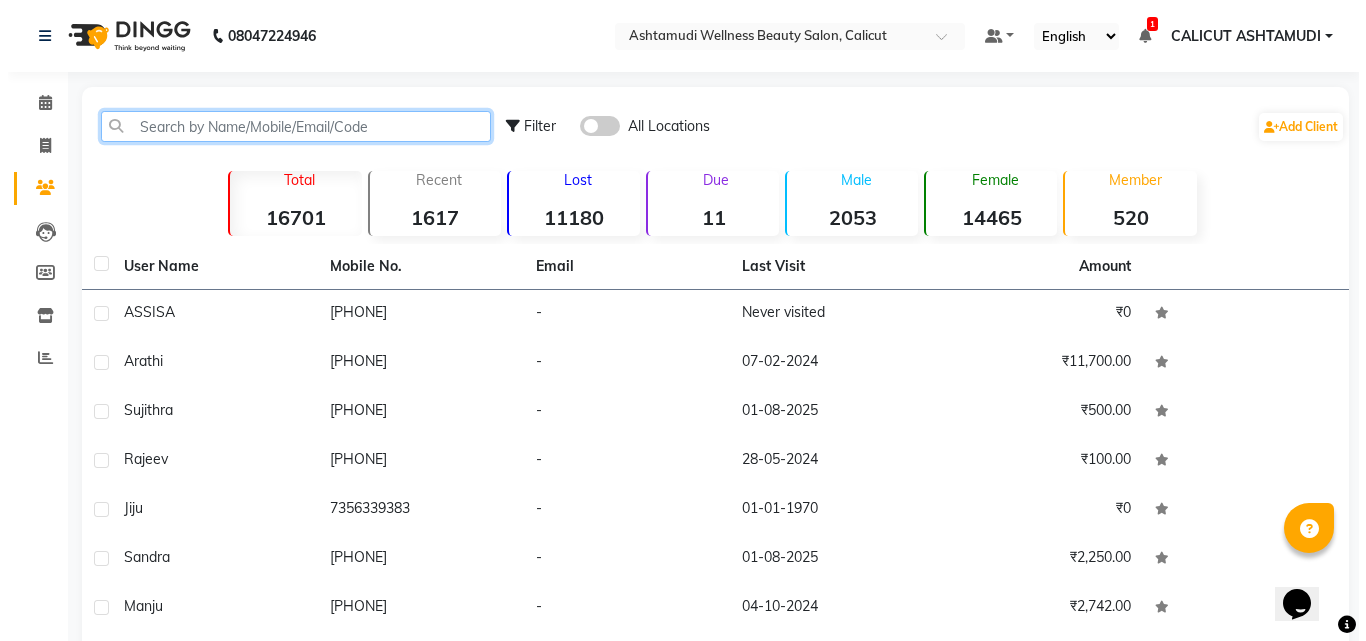 scroll, scrollTop: 0, scrollLeft: 0, axis: both 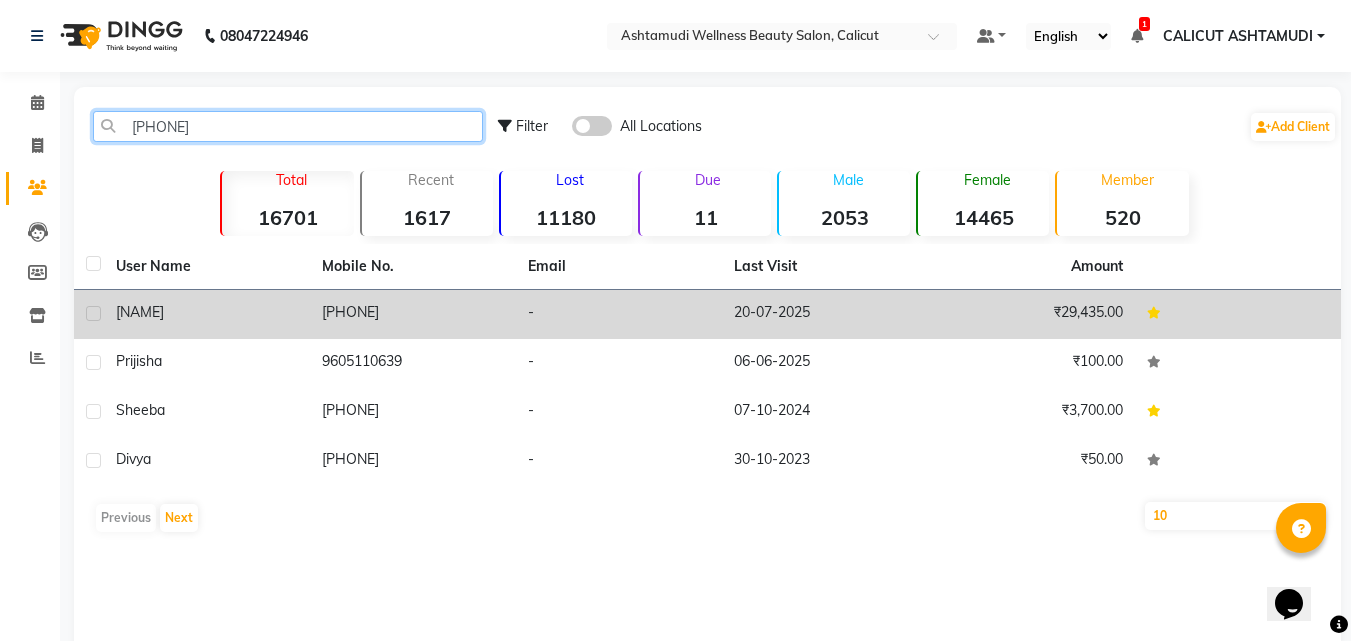 type on "[PHONE]" 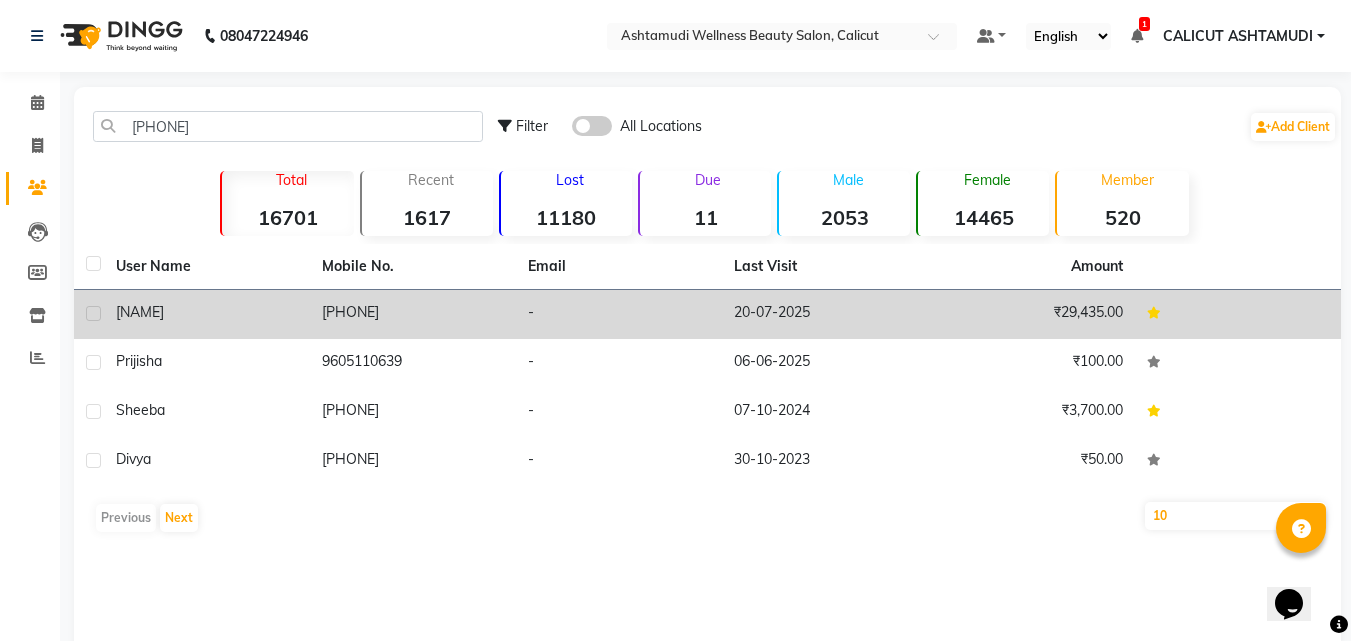 click on "[PHONE]" 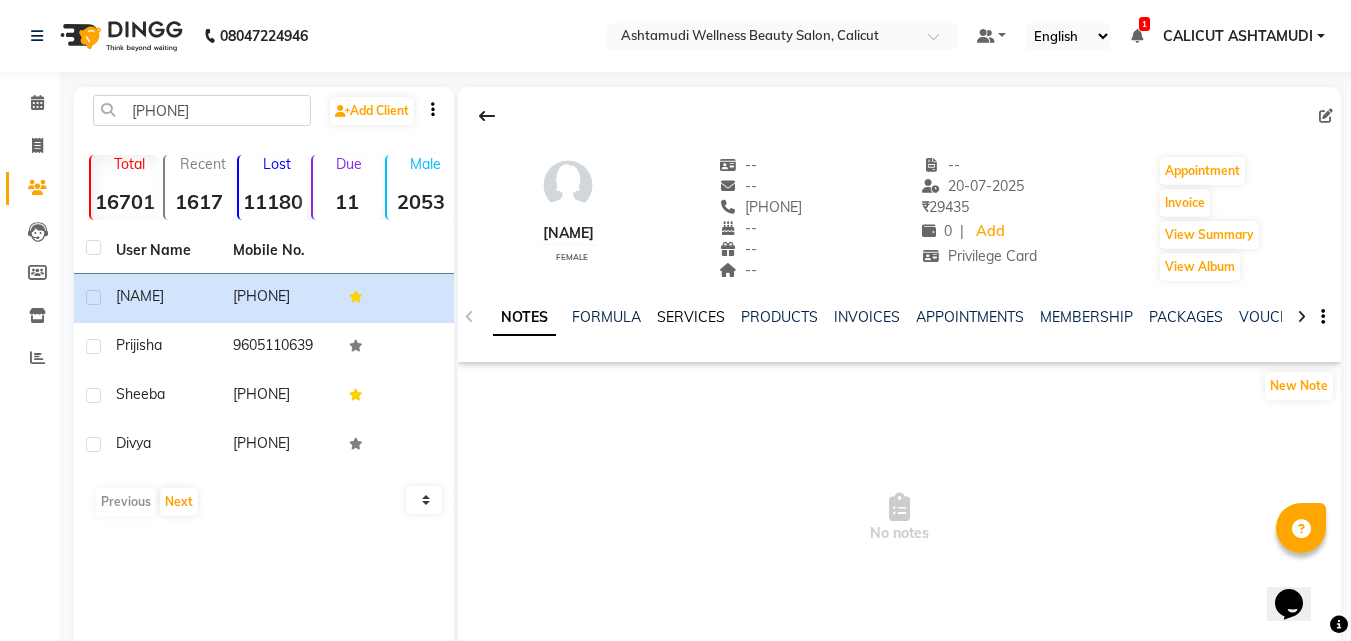 click on "SERVICES" 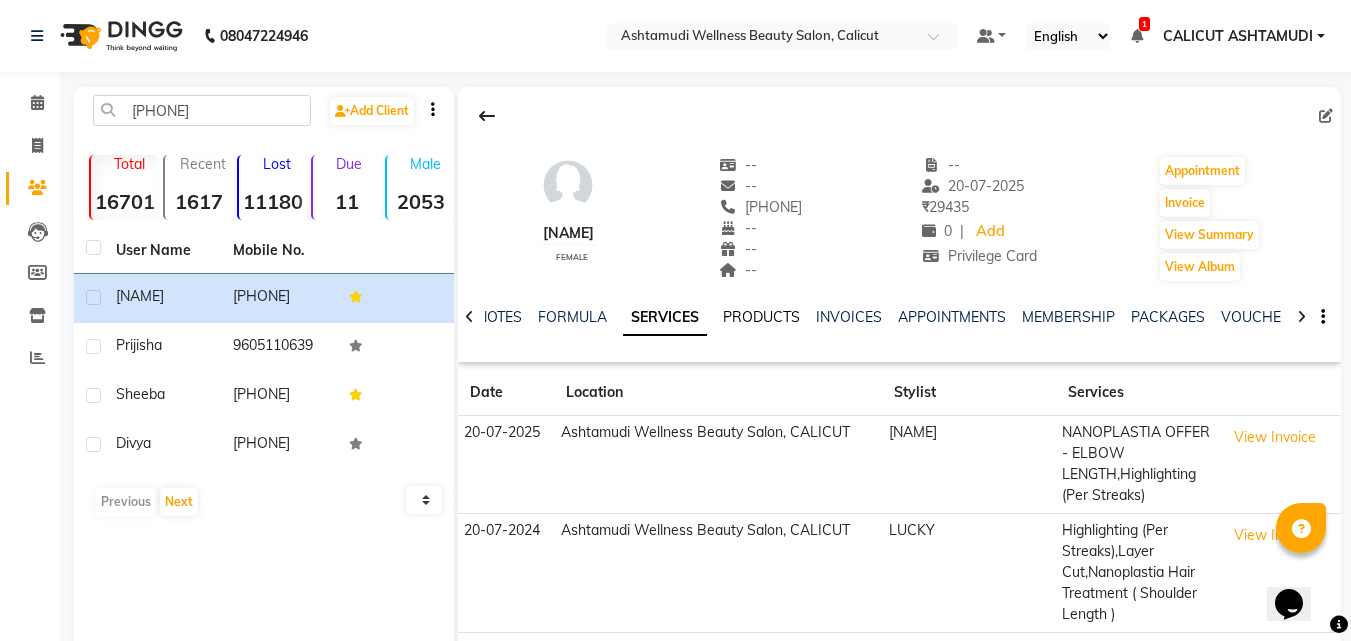 click on "PRODUCTS" 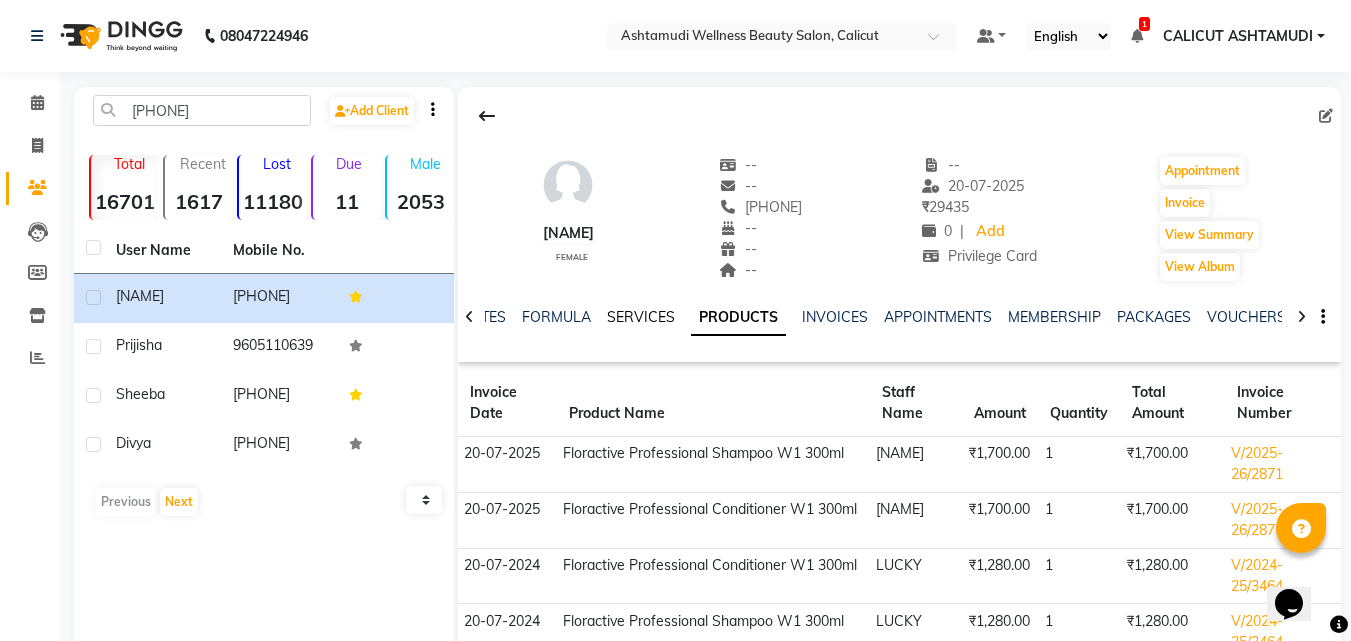 click on "SERVICES" 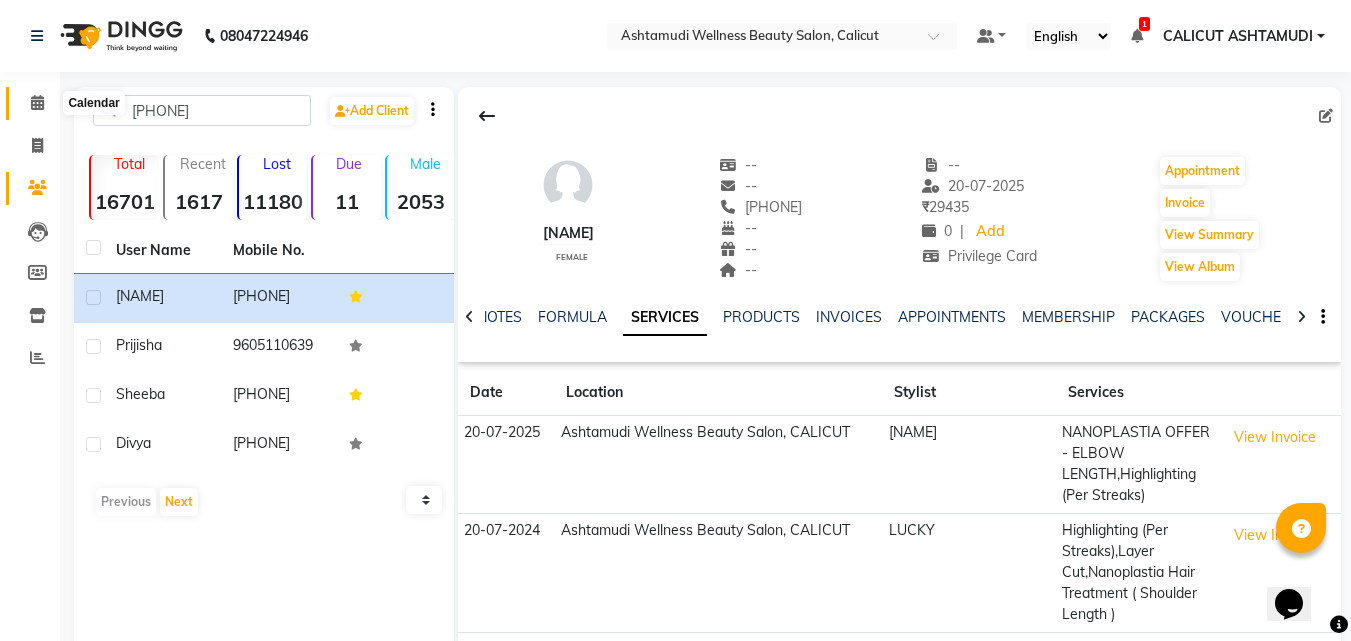 click 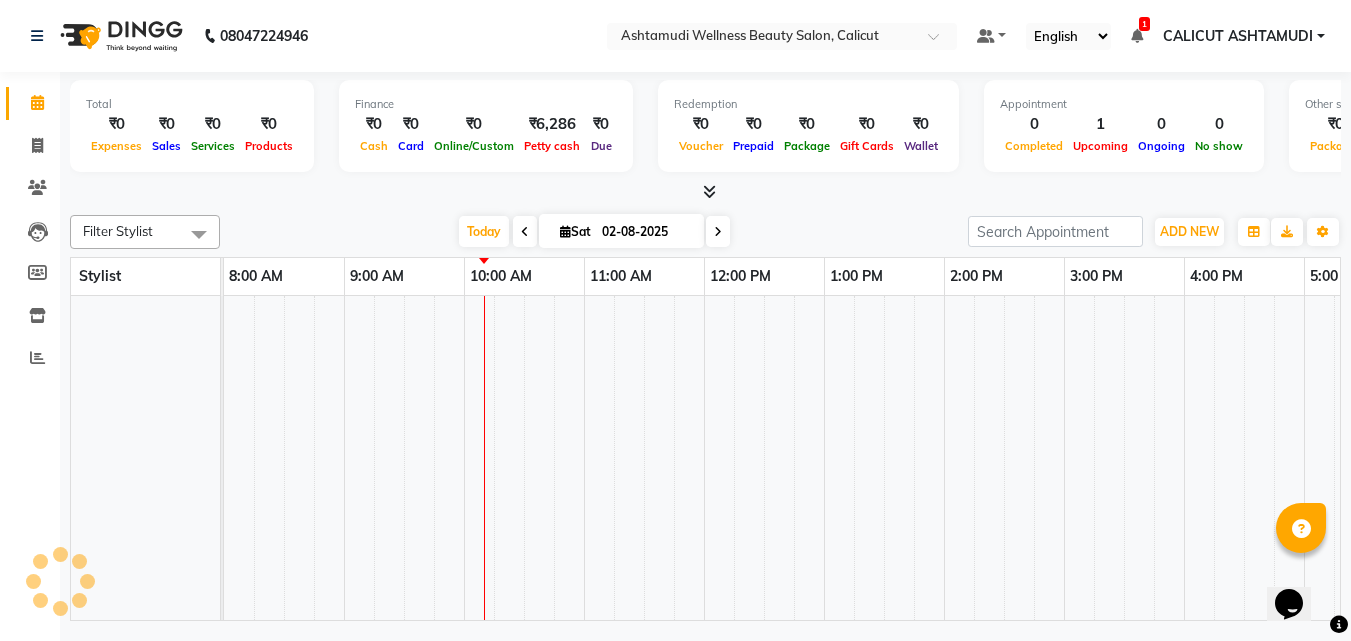 click 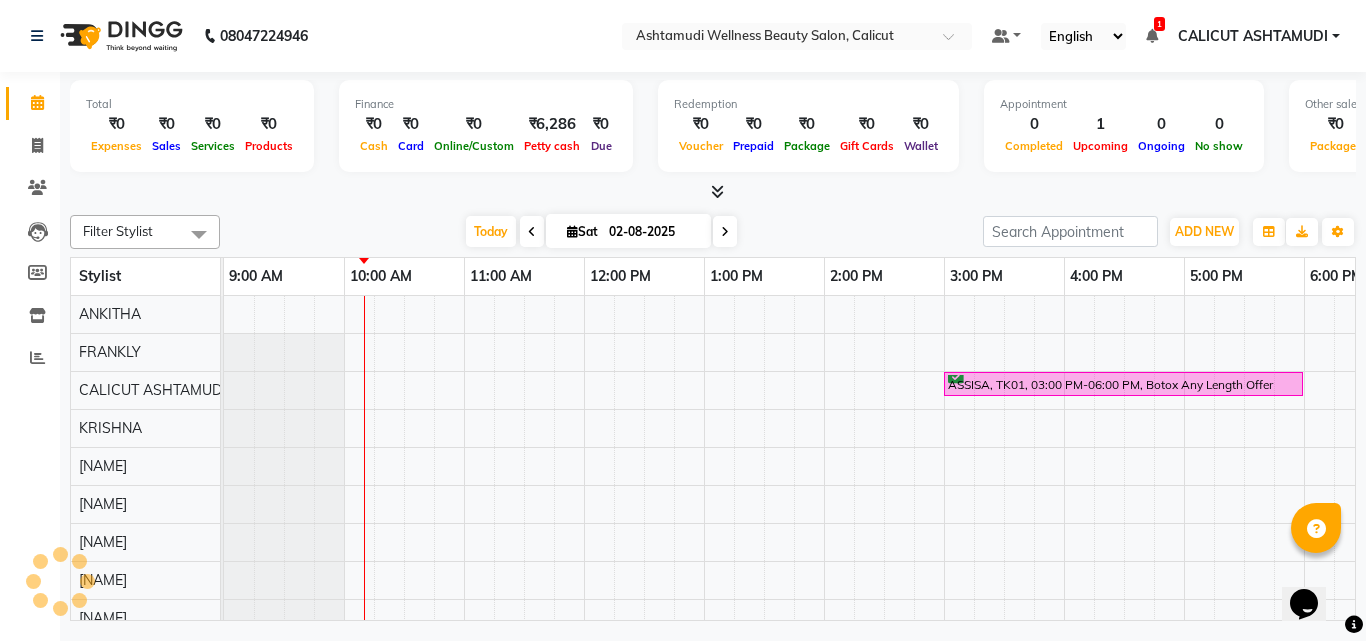 scroll, scrollTop: 0, scrollLeft: 121, axis: horizontal 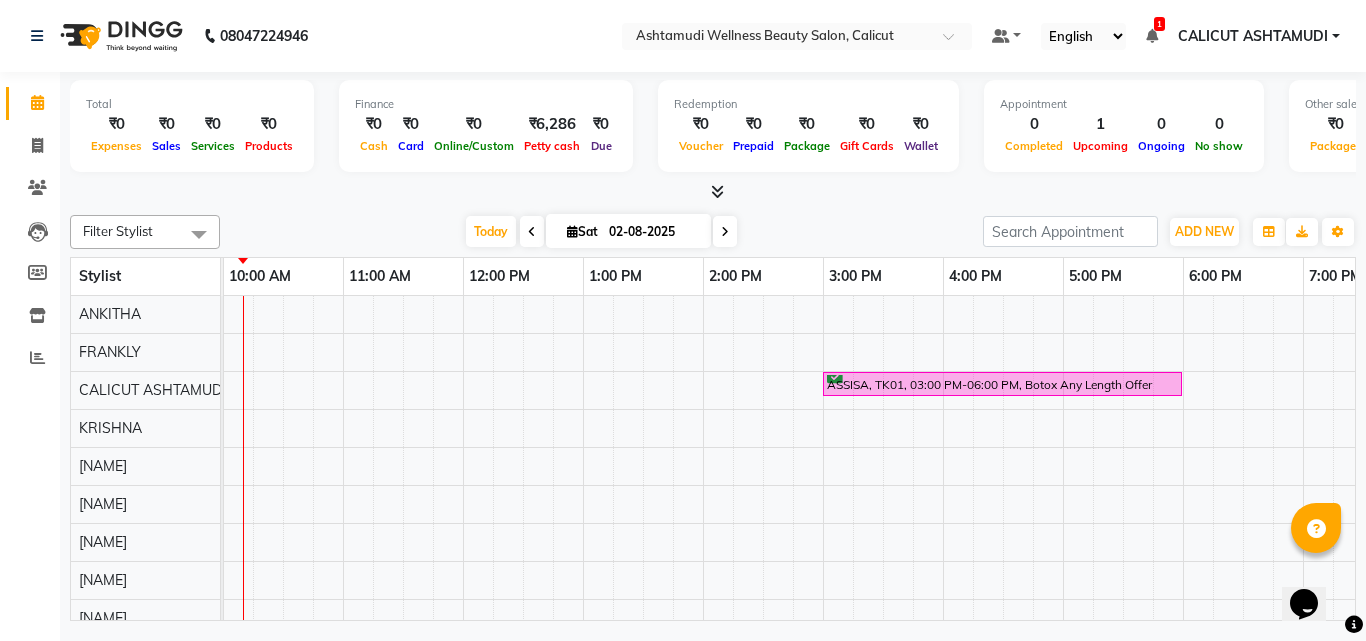 click on "ADD NEW Toggle Dropdown Add Appointment Add Invoice Add Expense Add Attendance Add Client" at bounding box center (1204, 232) 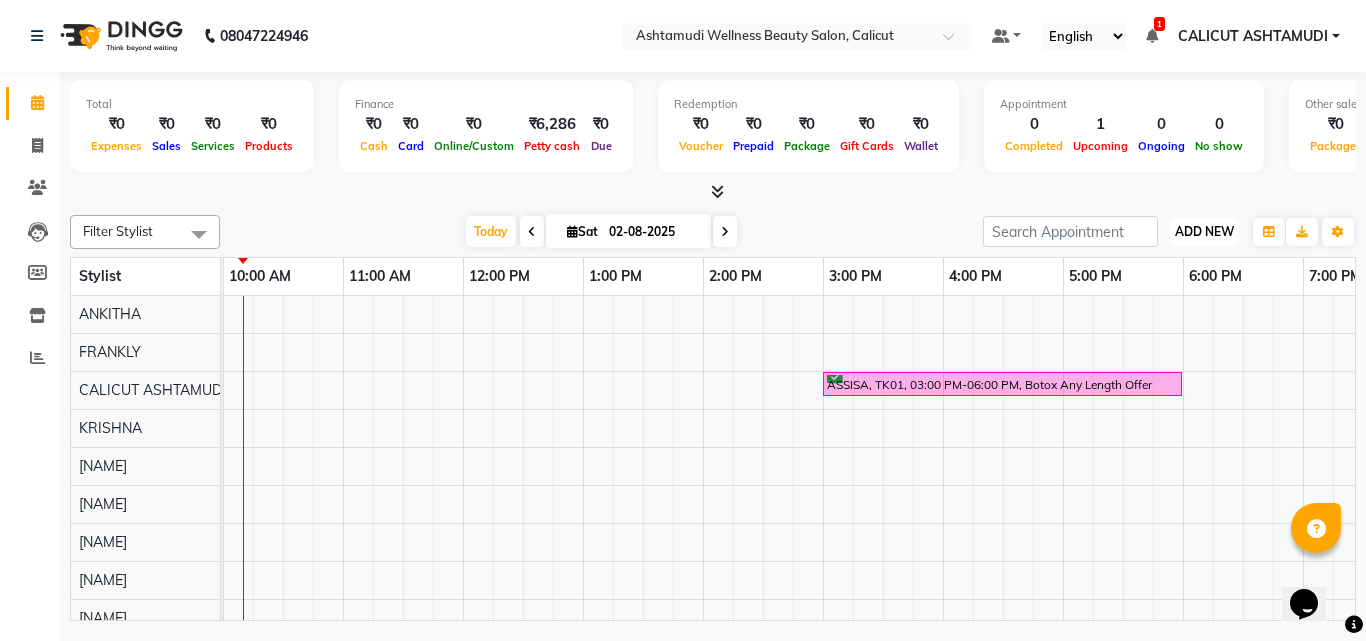 click on "ADD NEW" at bounding box center (1204, 231) 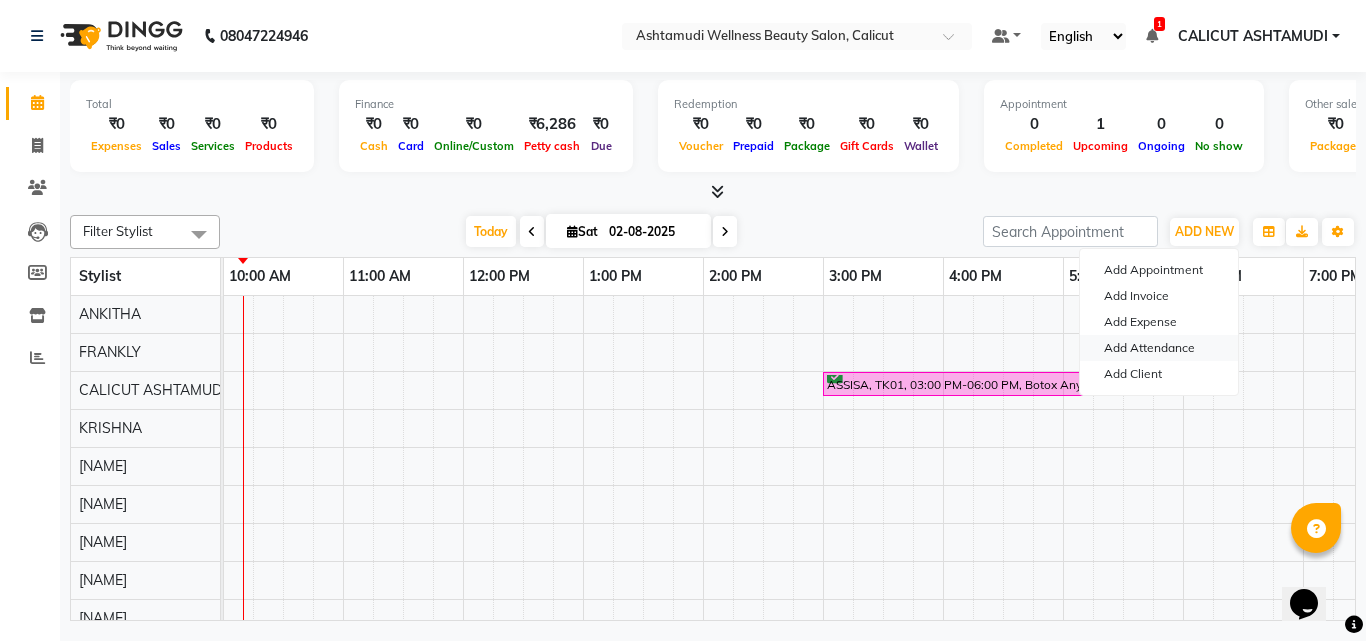 click on "Add Attendance" at bounding box center [1159, 348] 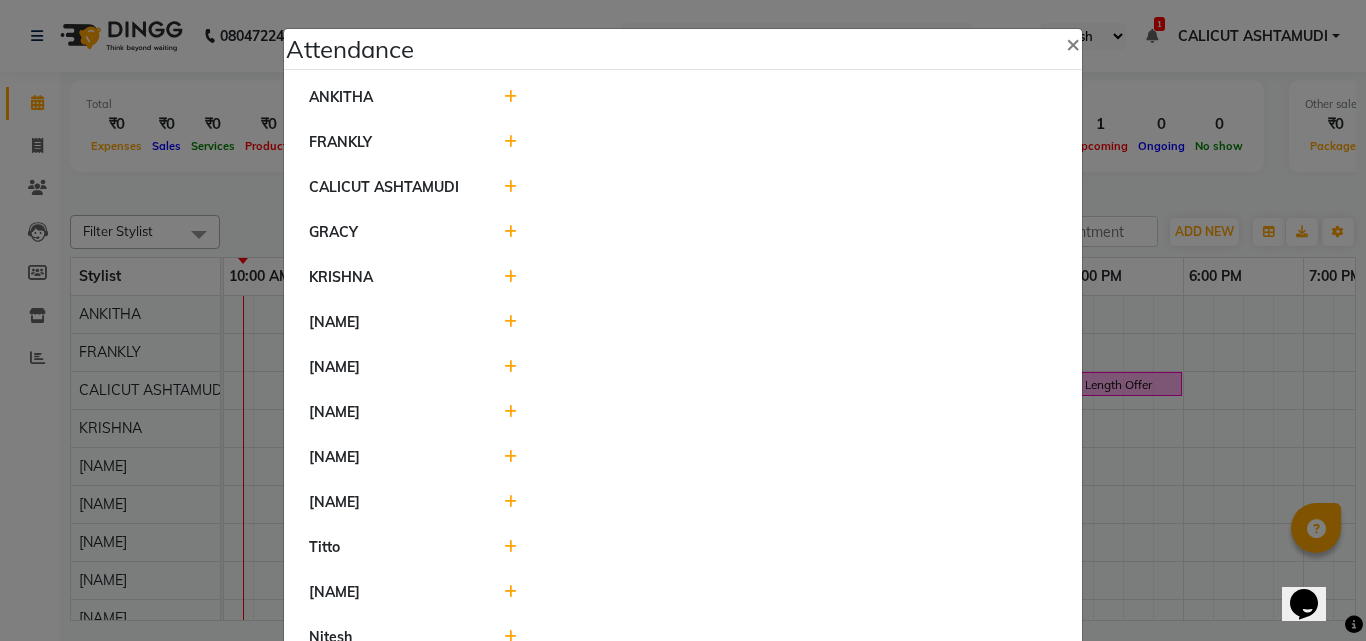 click on "ANKITHA" 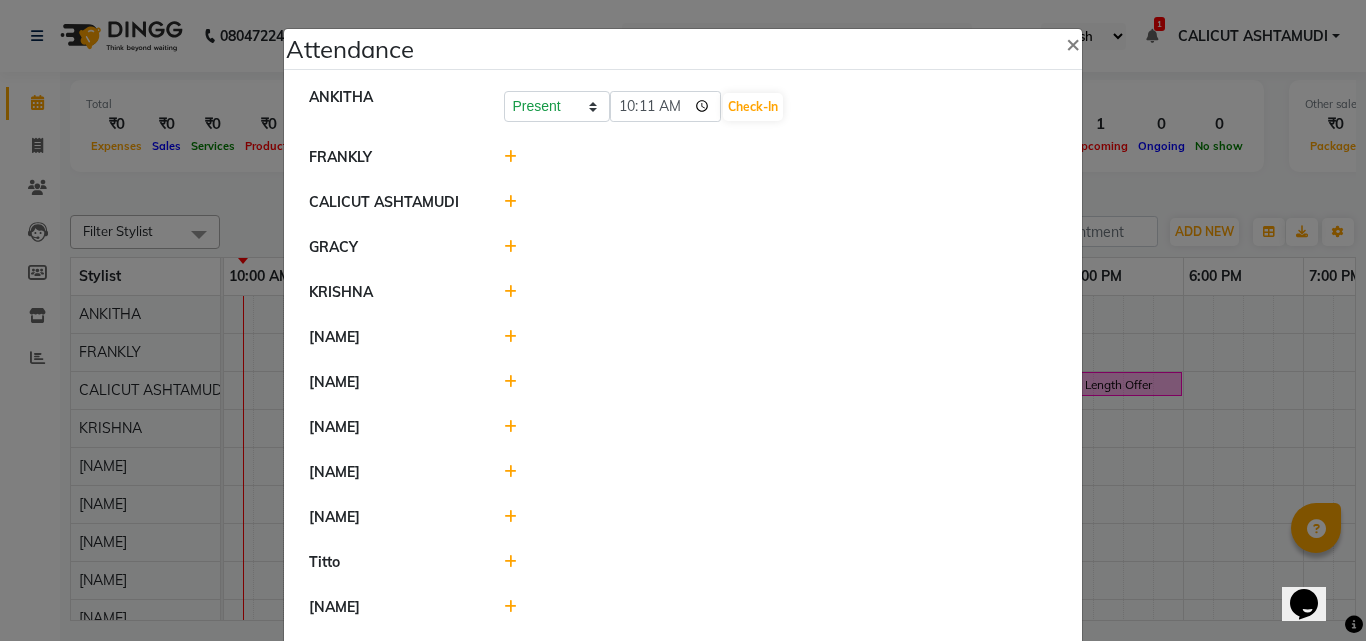click on "Present Absent Late Half Day Weekly Off 10:11 Check-In" 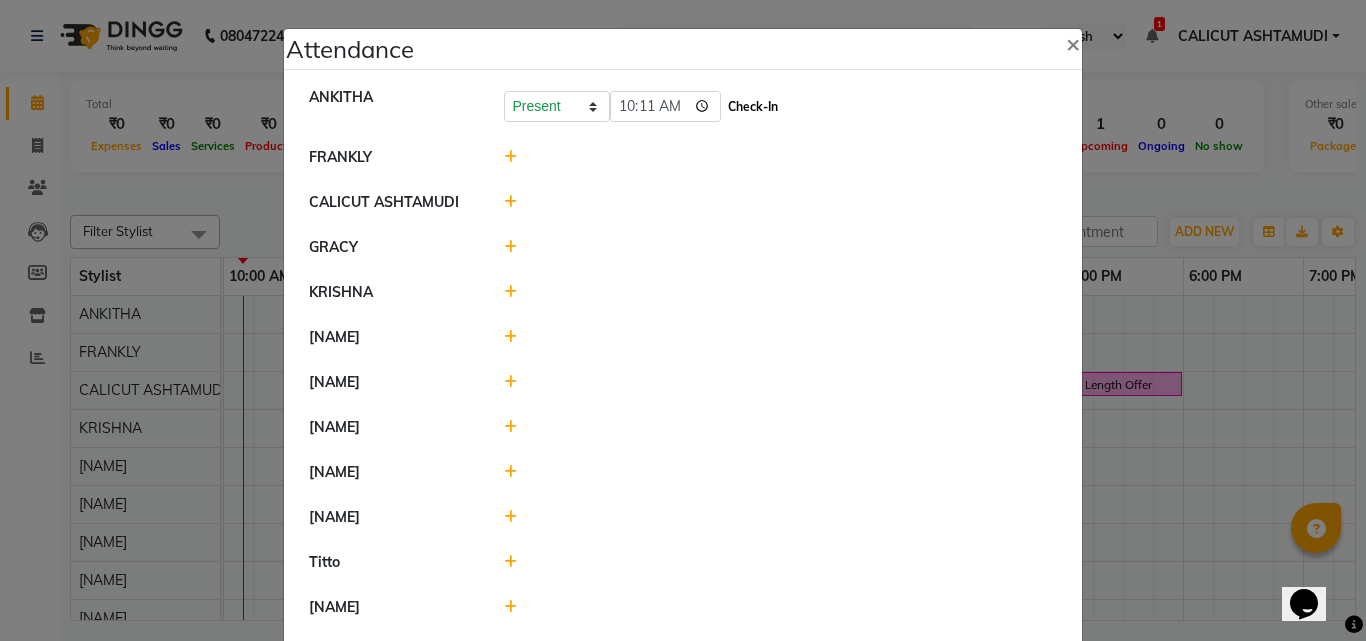 click on "Check-In" 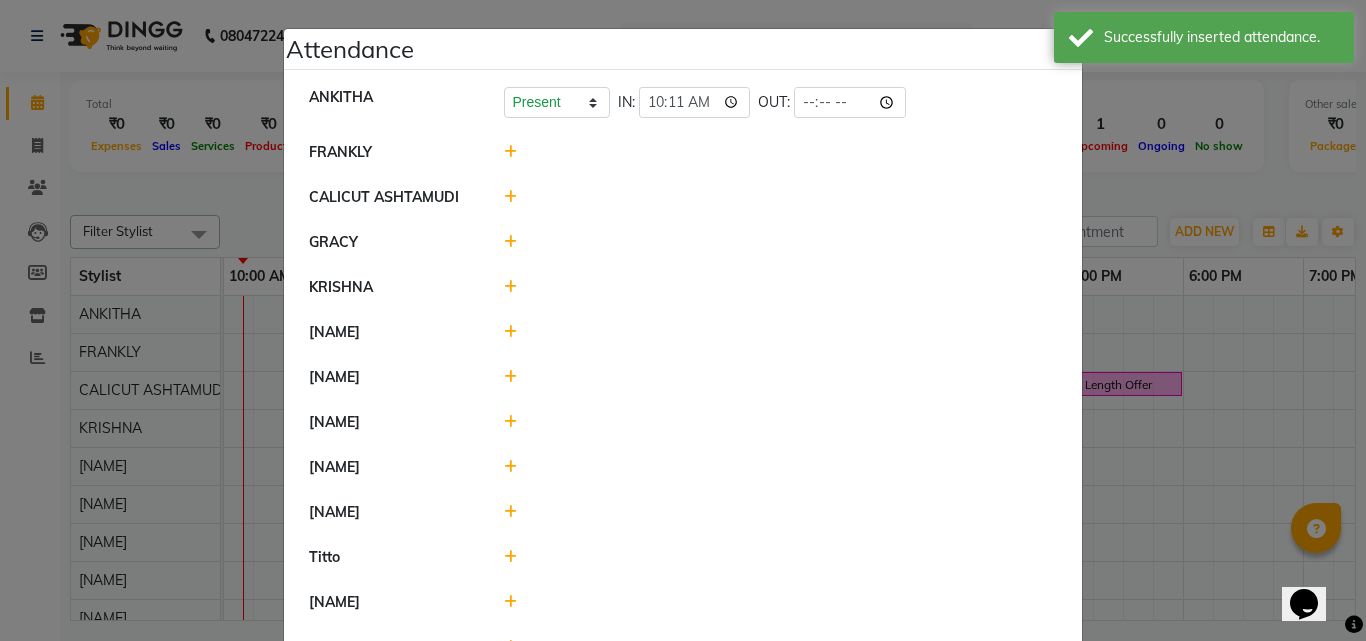 click 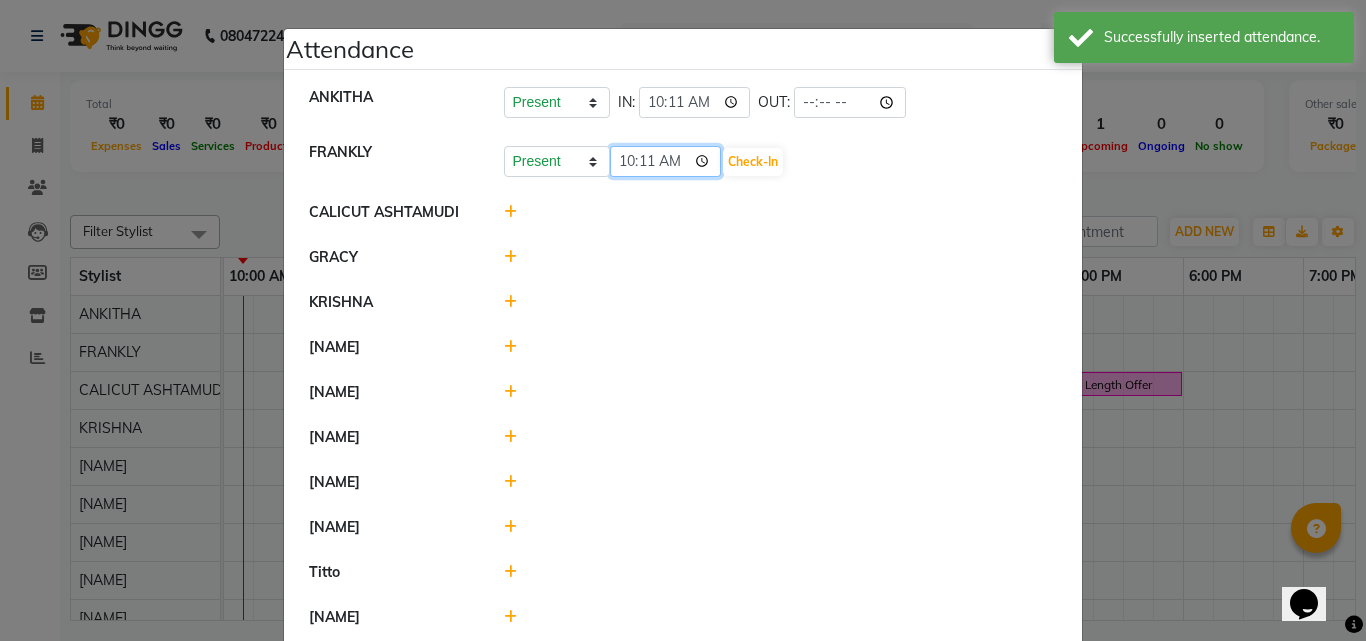 click on "10:11" 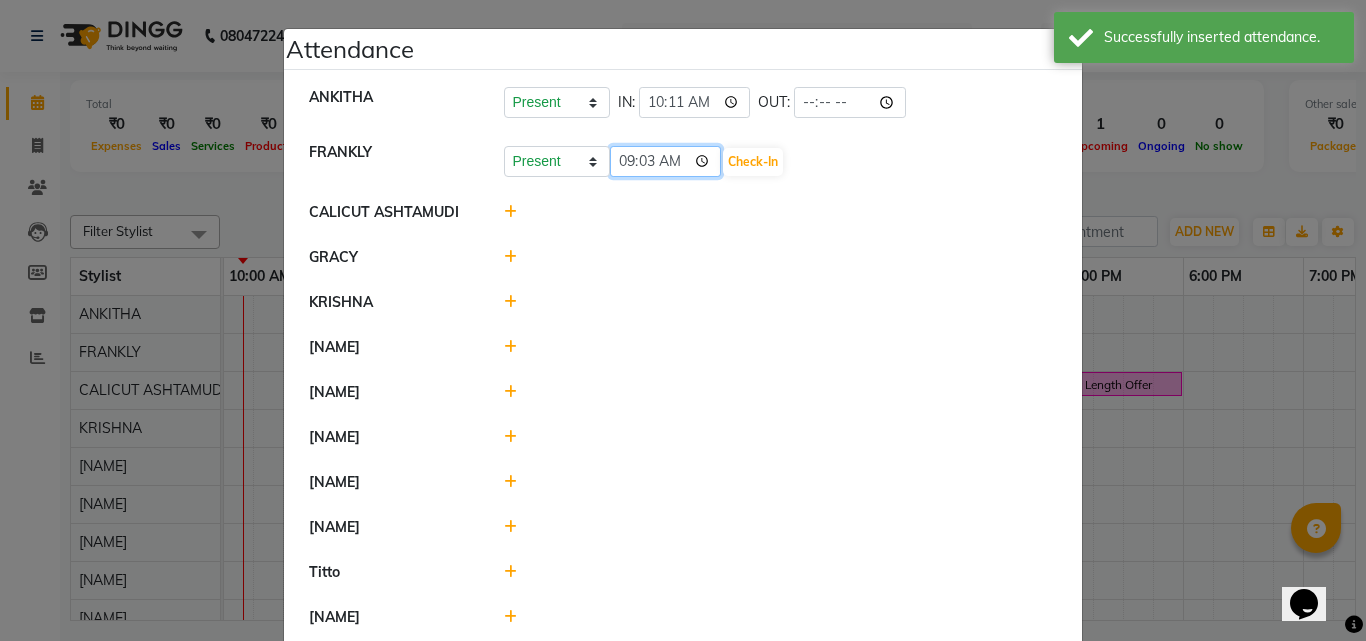 type on "09:30" 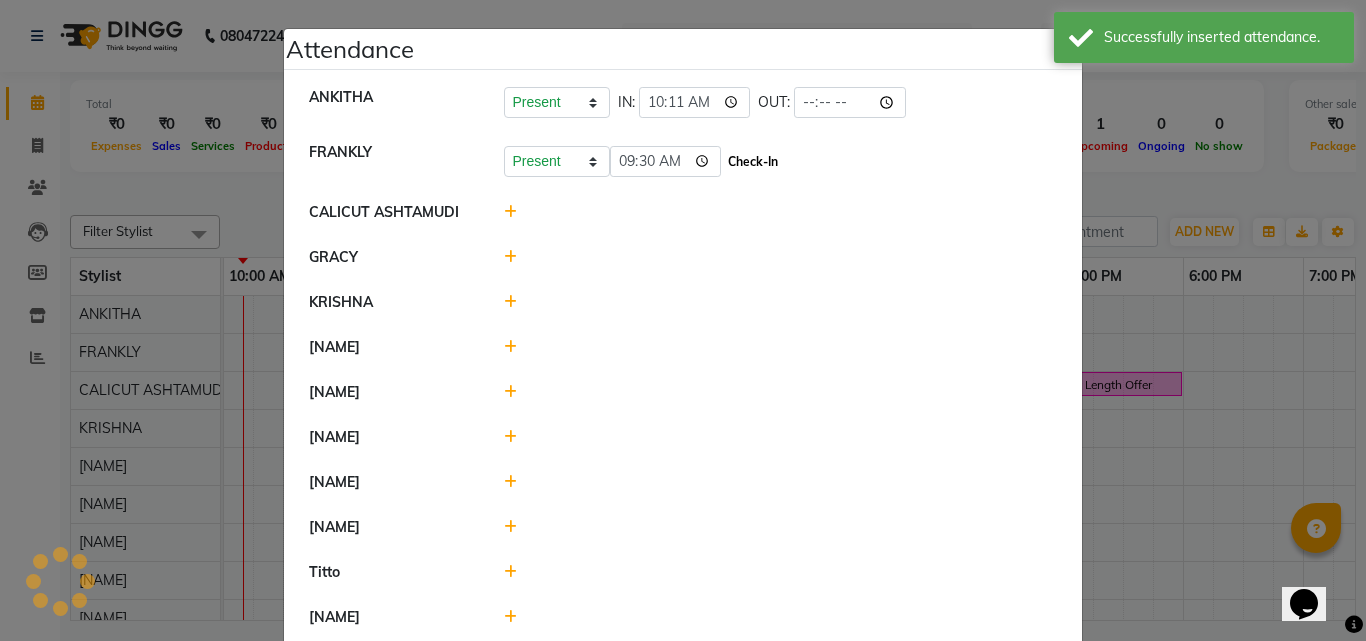 click on "Check-In" 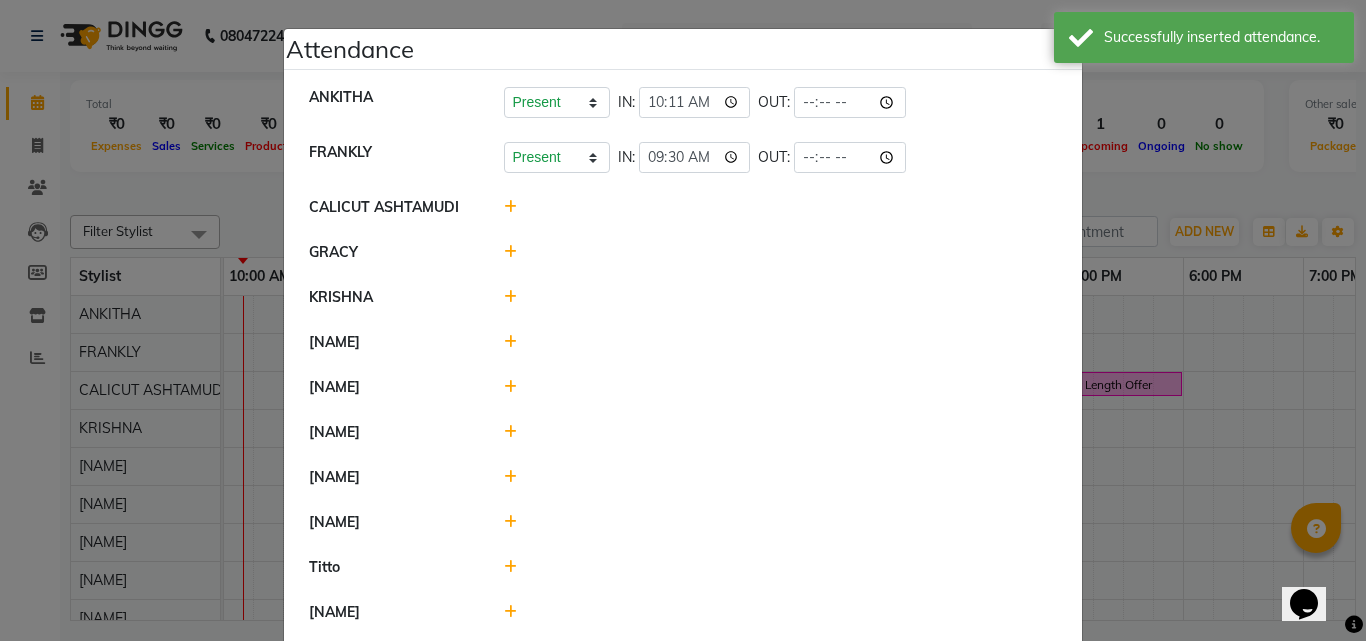 click 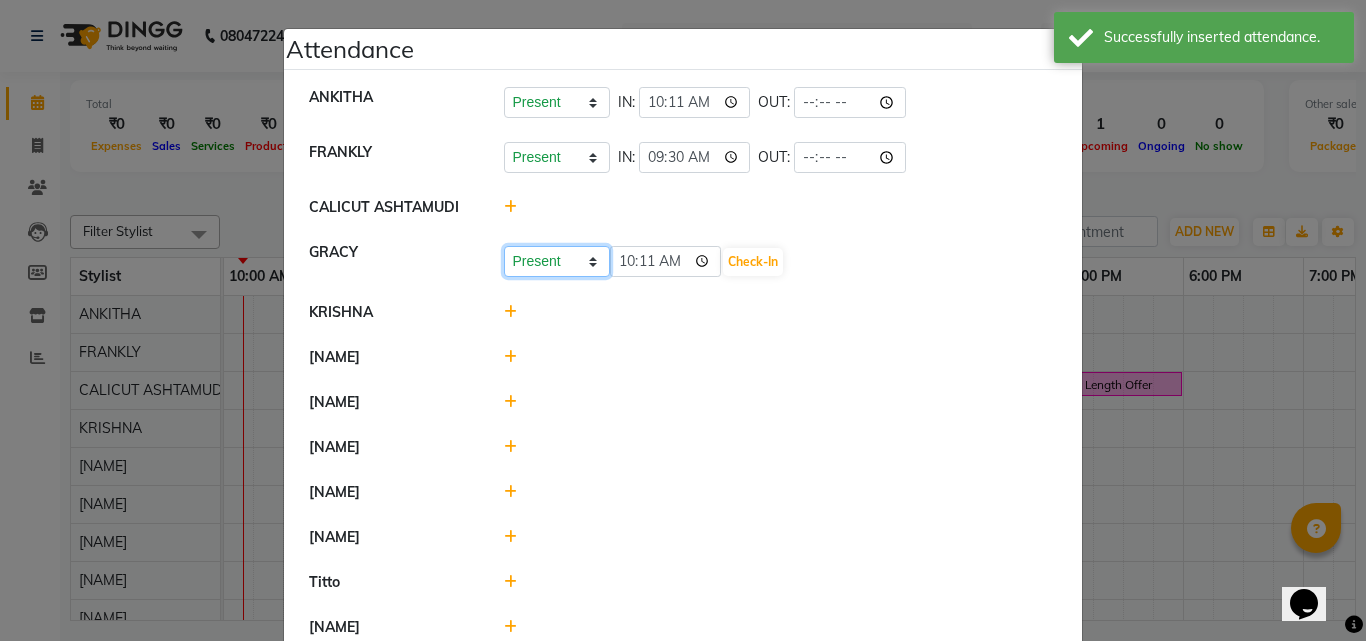 click on "Present Absent Late Half Day Weekly Off" 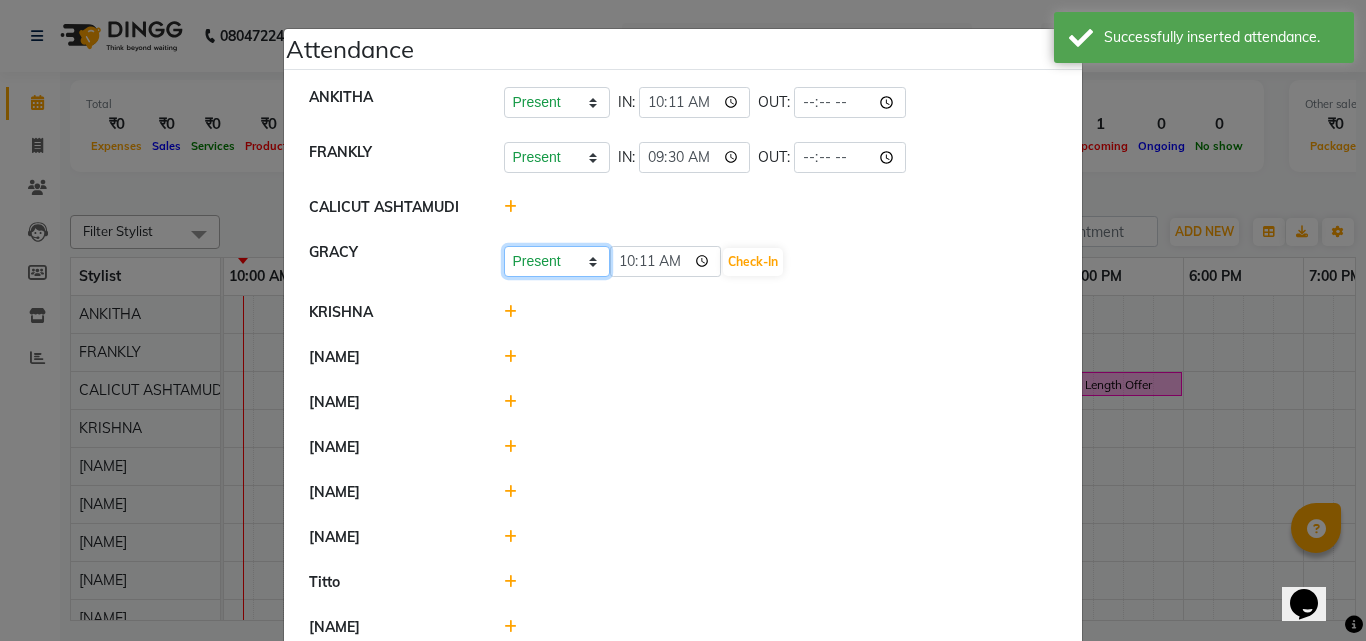 select on "A" 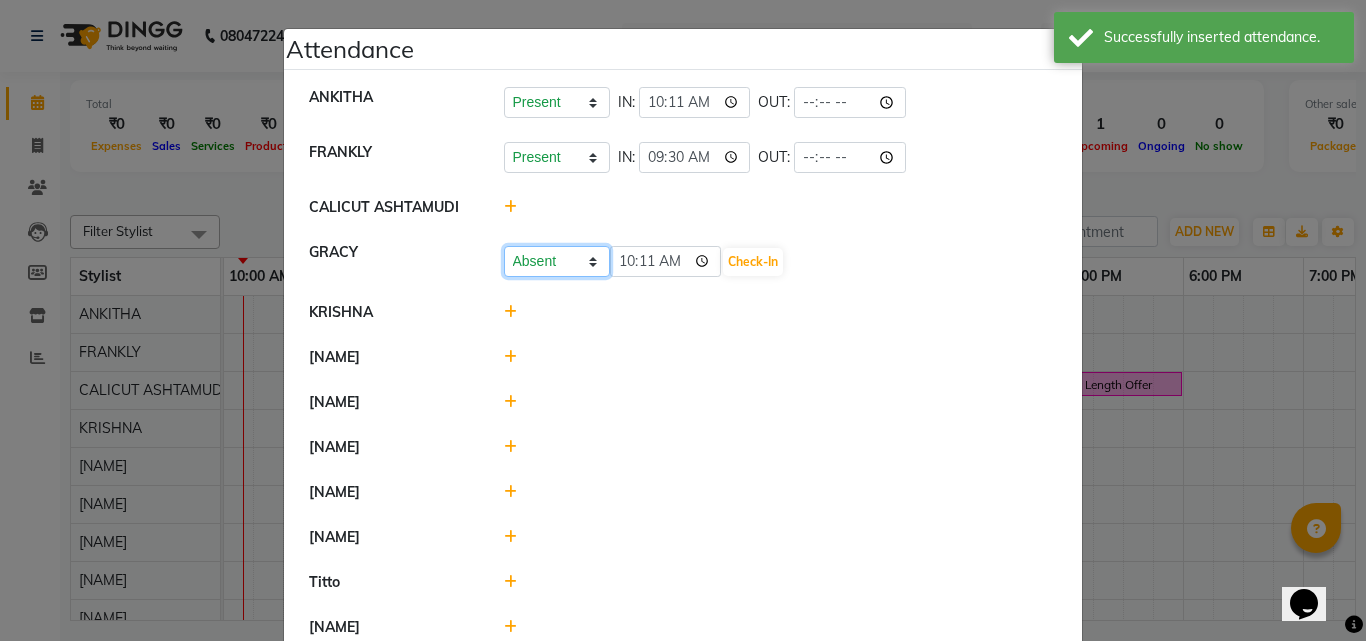 click on "Present Absent Late Half Day Weekly Off" 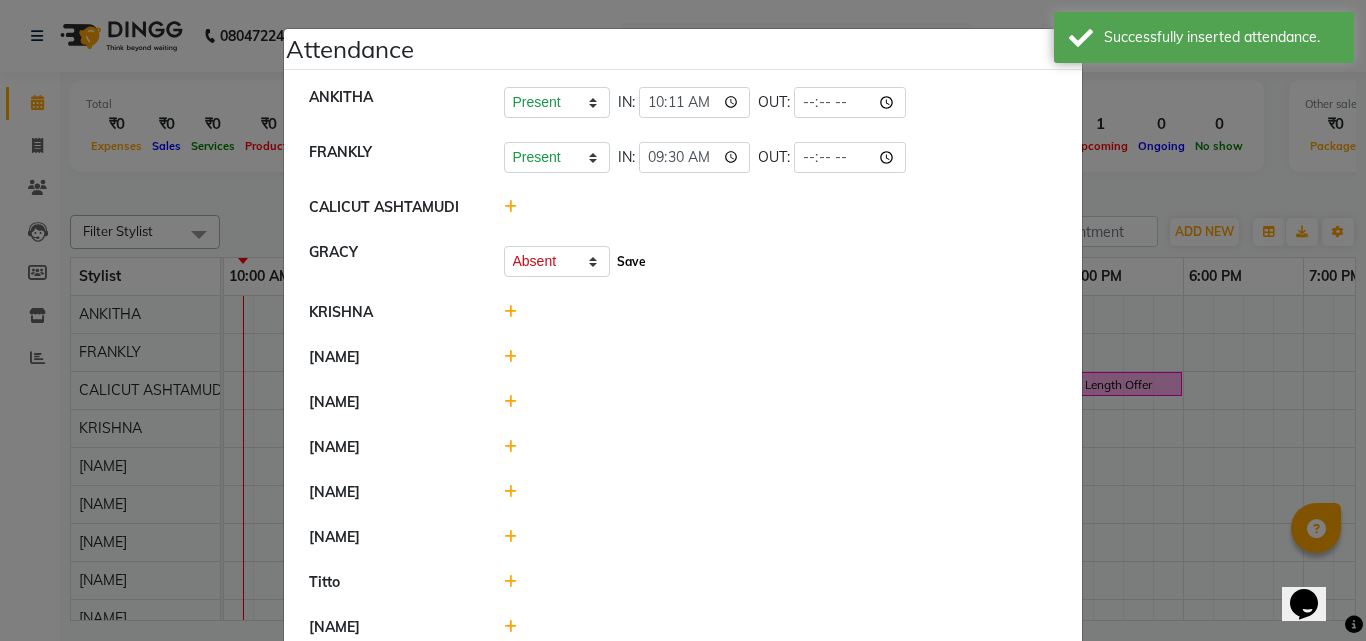 click on "Save" 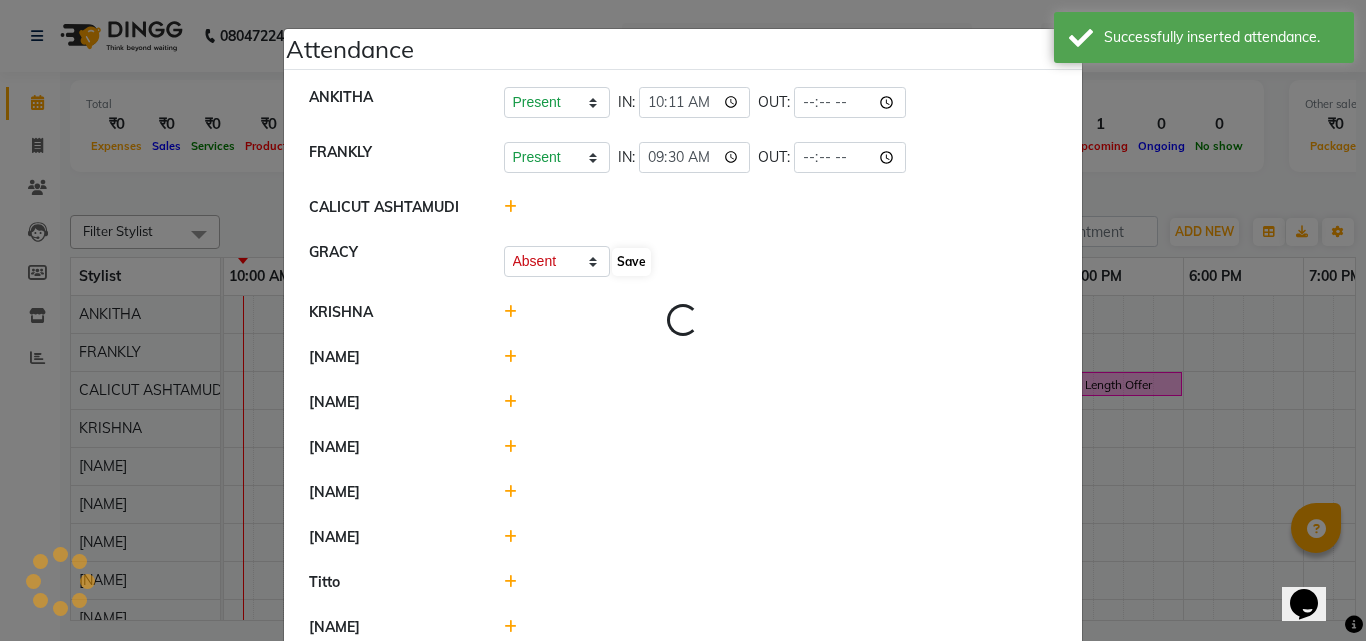 select on "A" 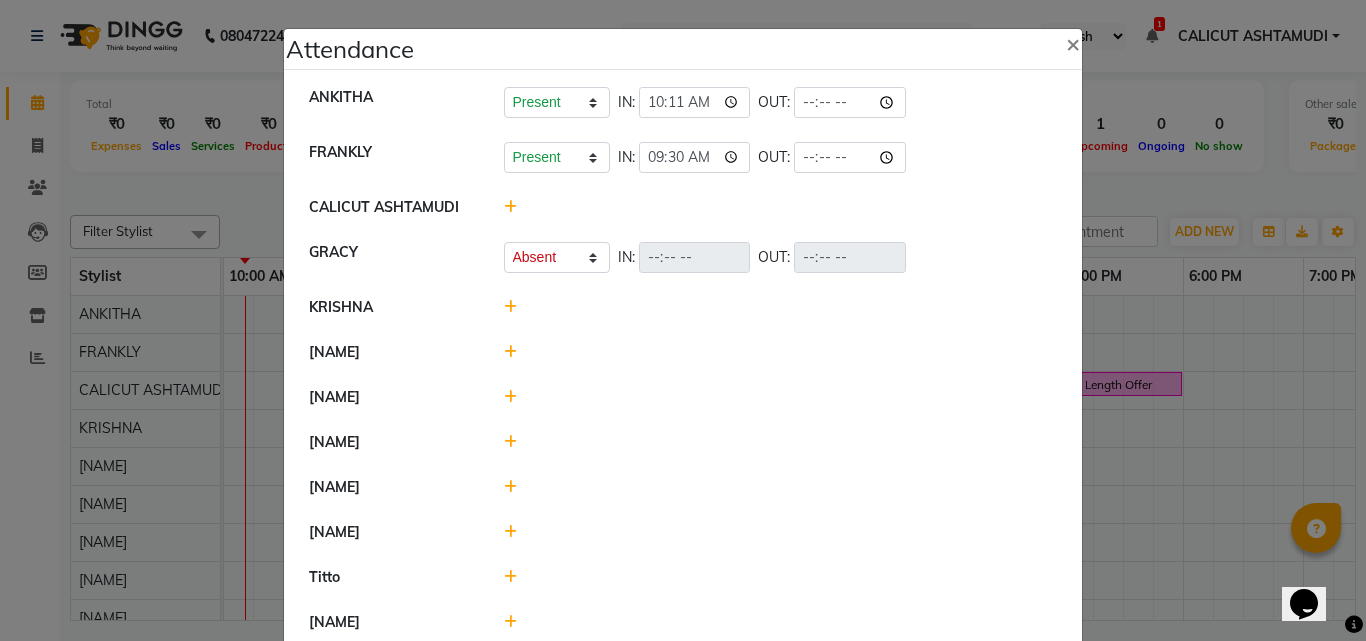 click 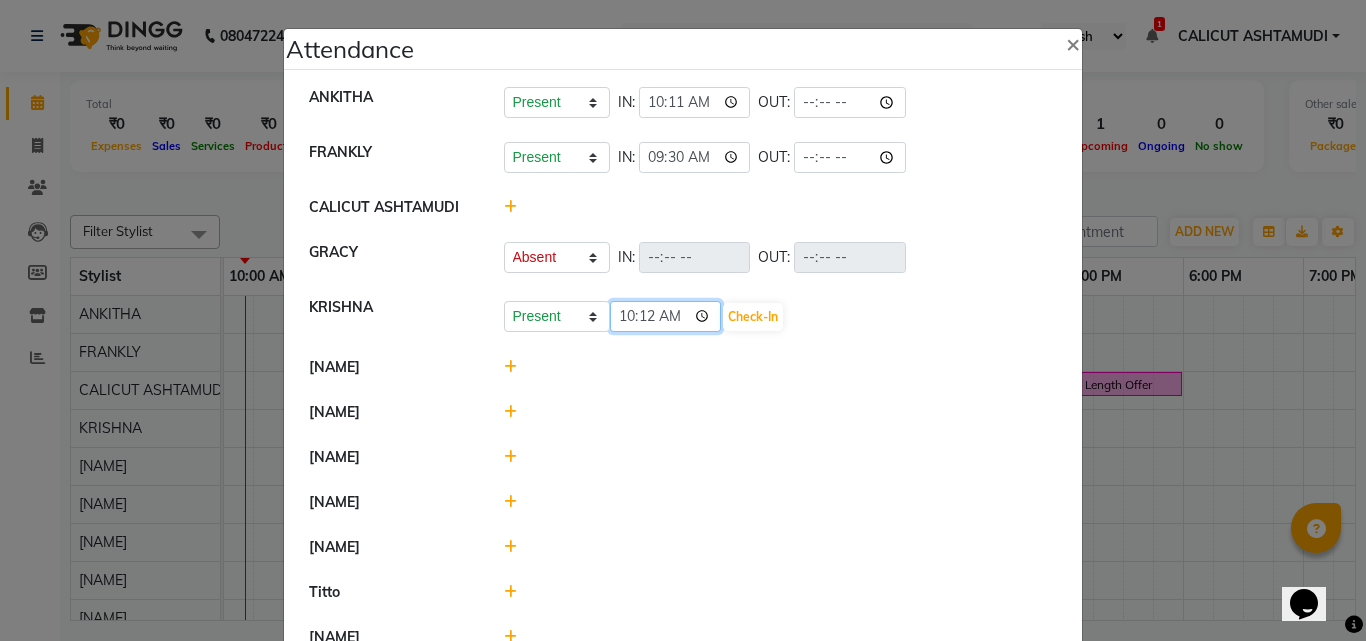 click on "10:12" 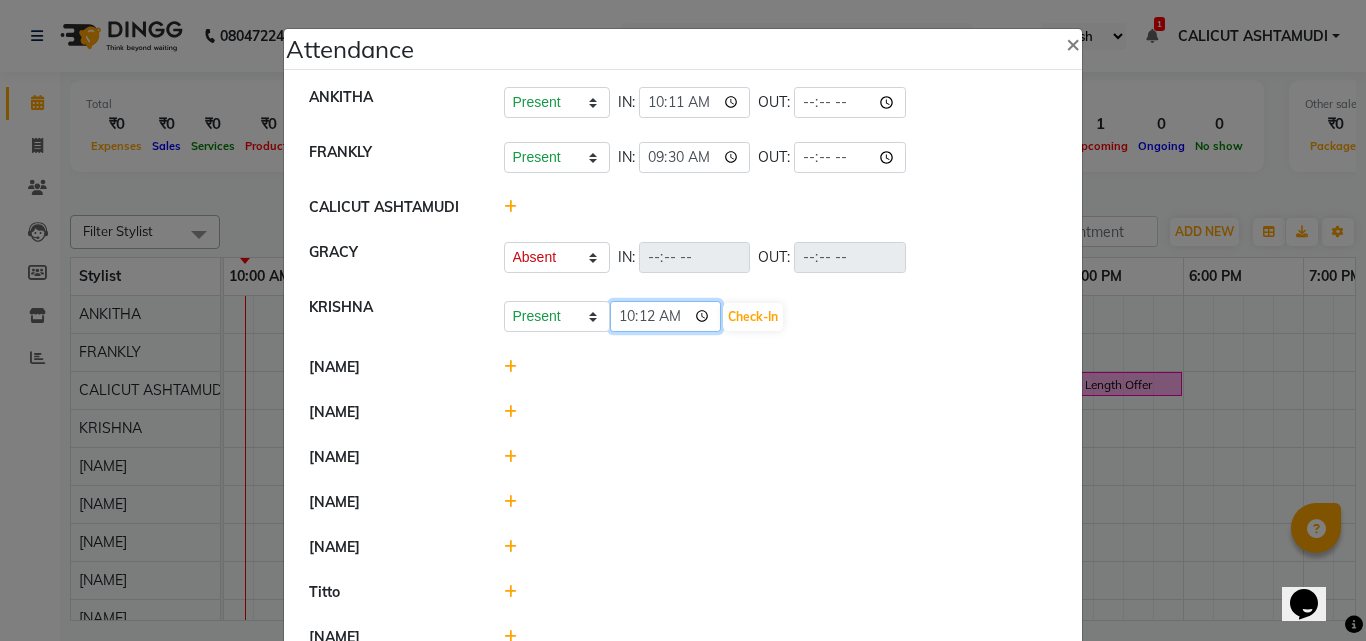 type on "10:00" 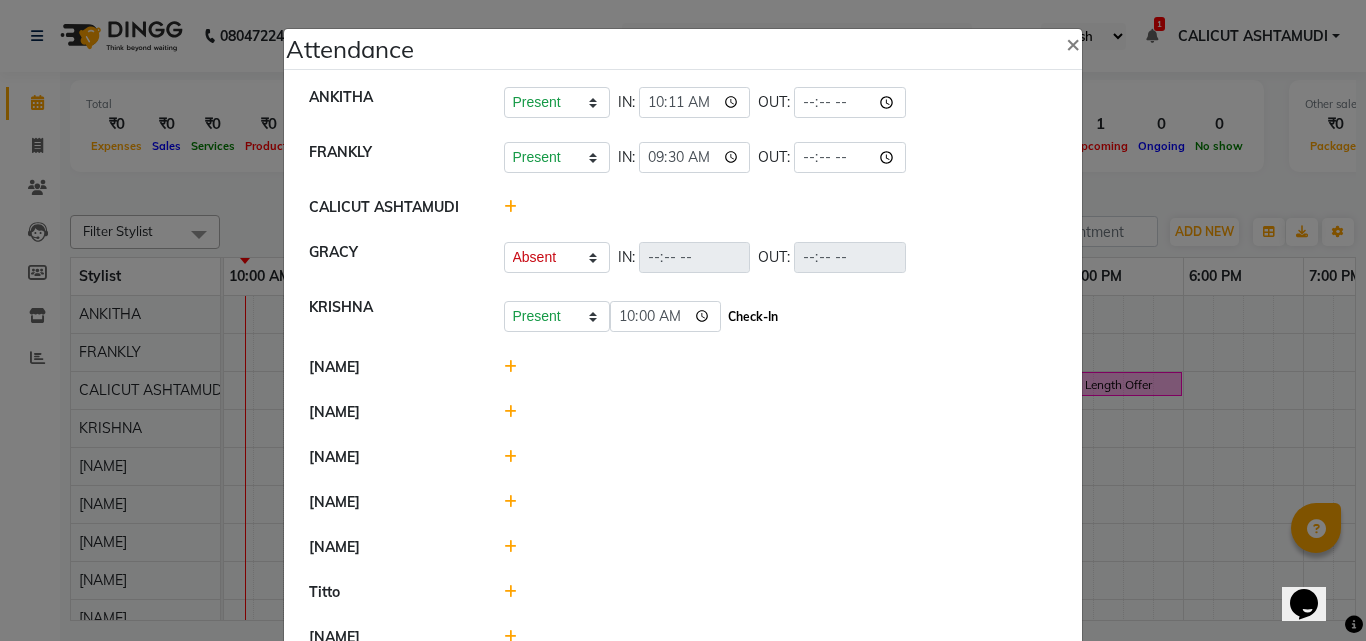 click on "Check-In" 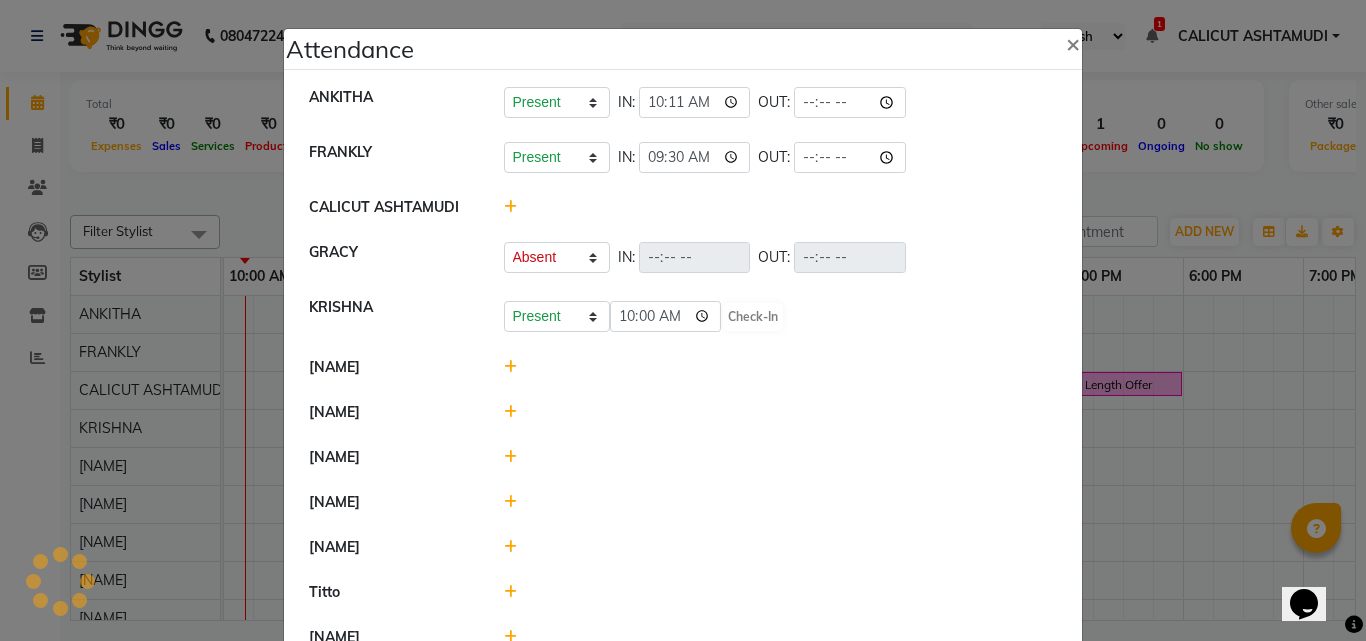 select on "A" 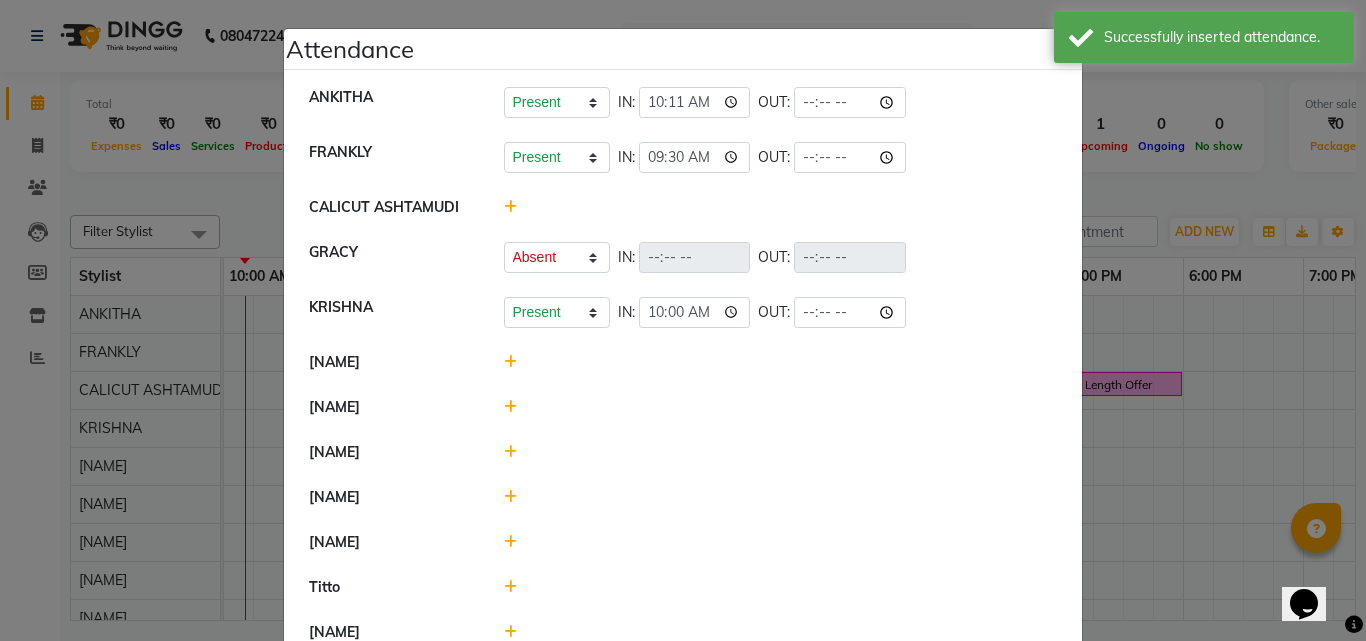click 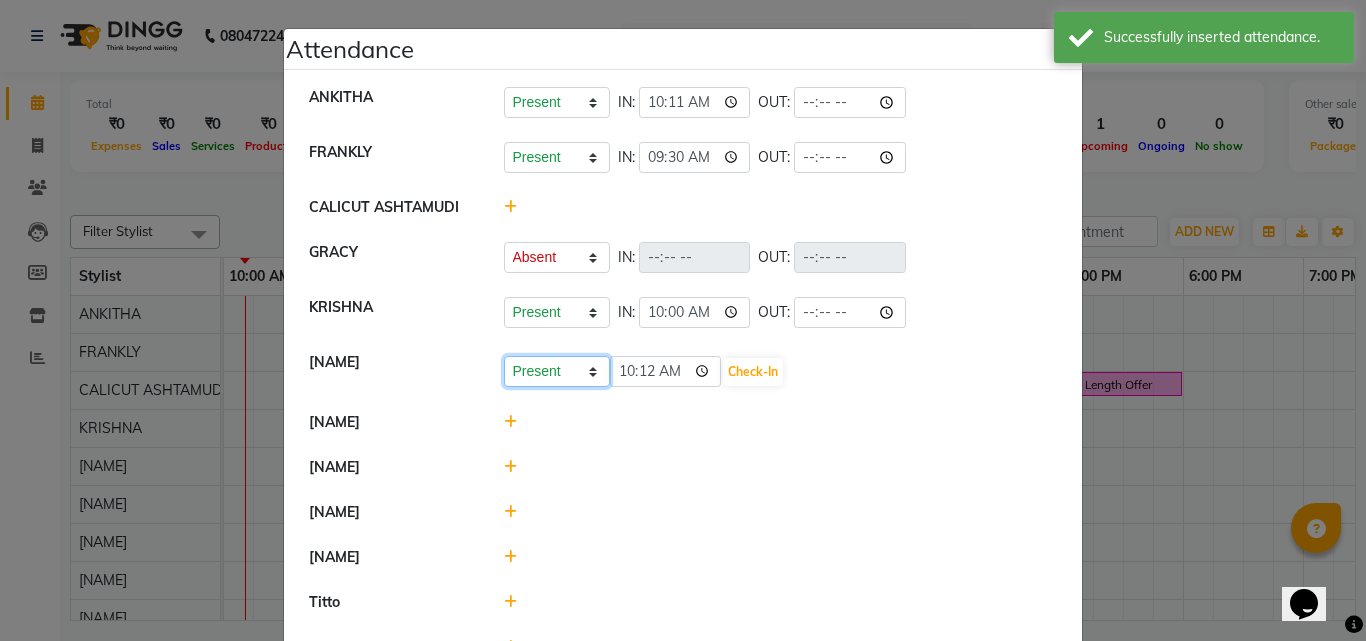 click on "Present Absent Late Half Day Weekly Off" 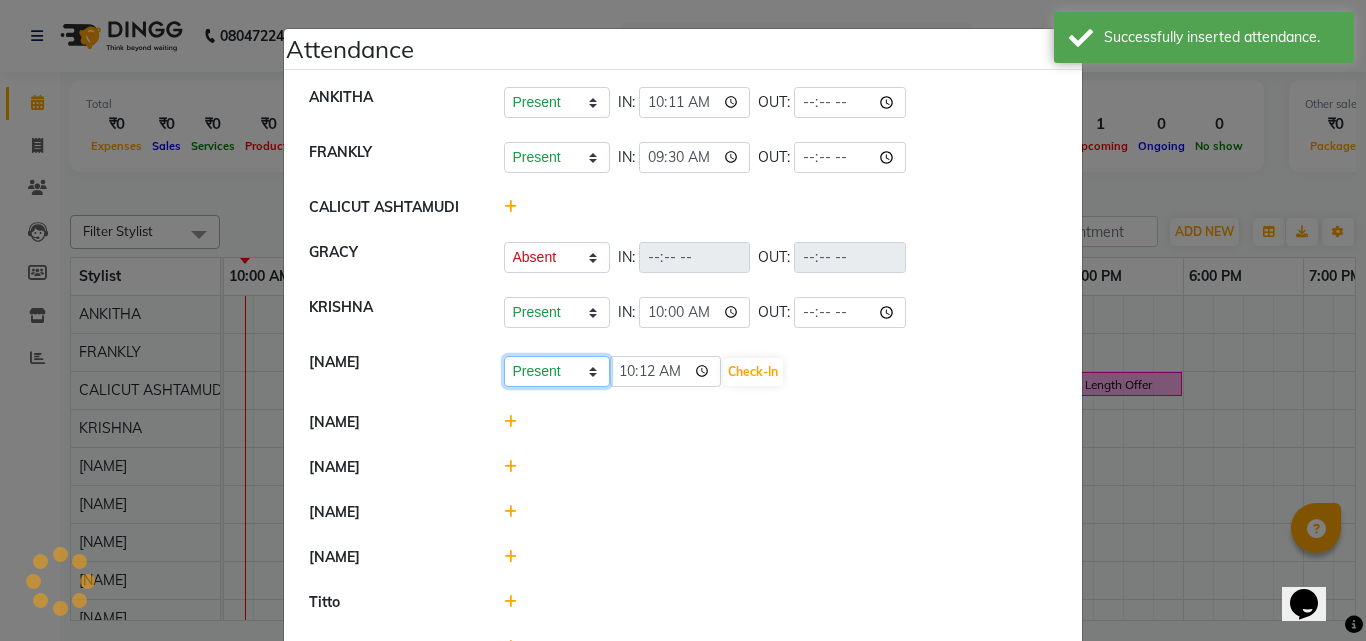 select on "A" 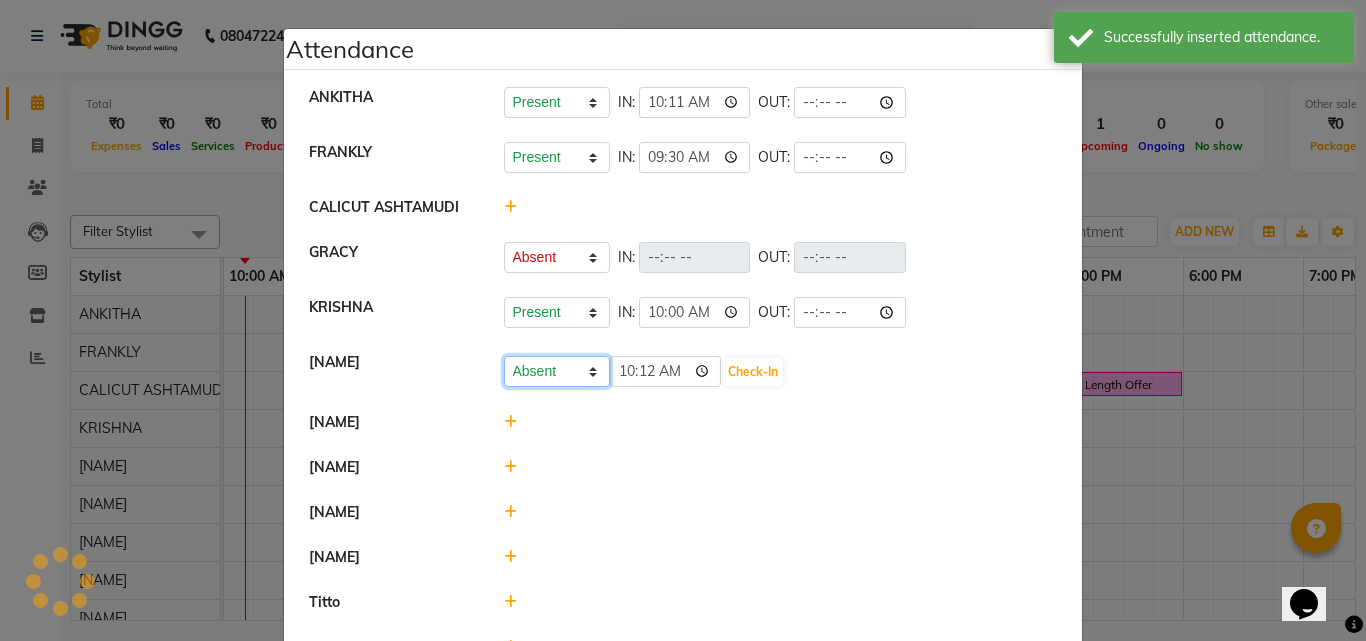 click on "Present Absent Late Half Day Weekly Off" 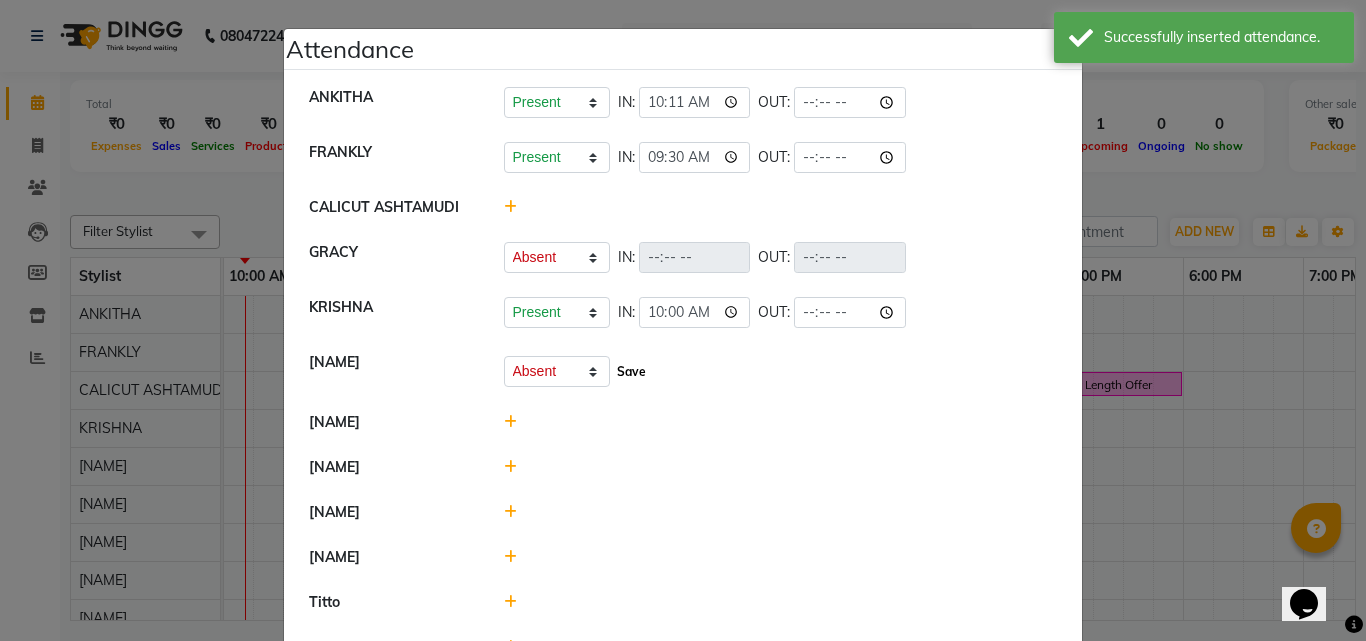 click on "Save" 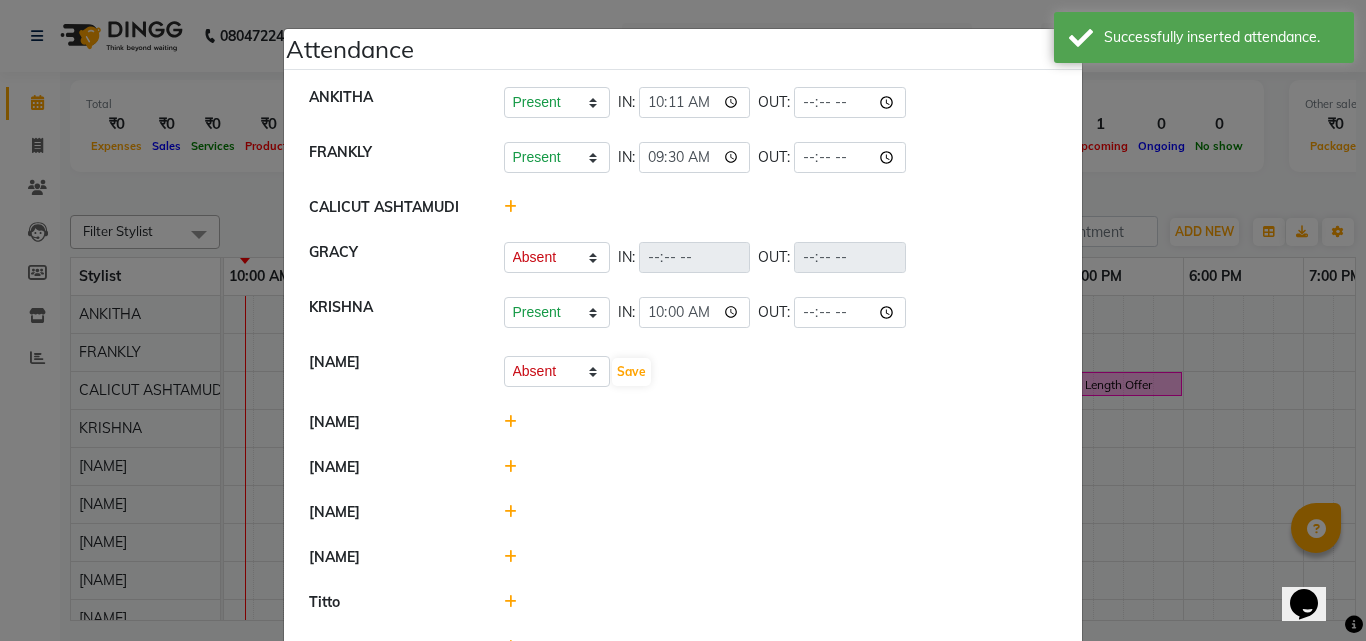 select on "A" 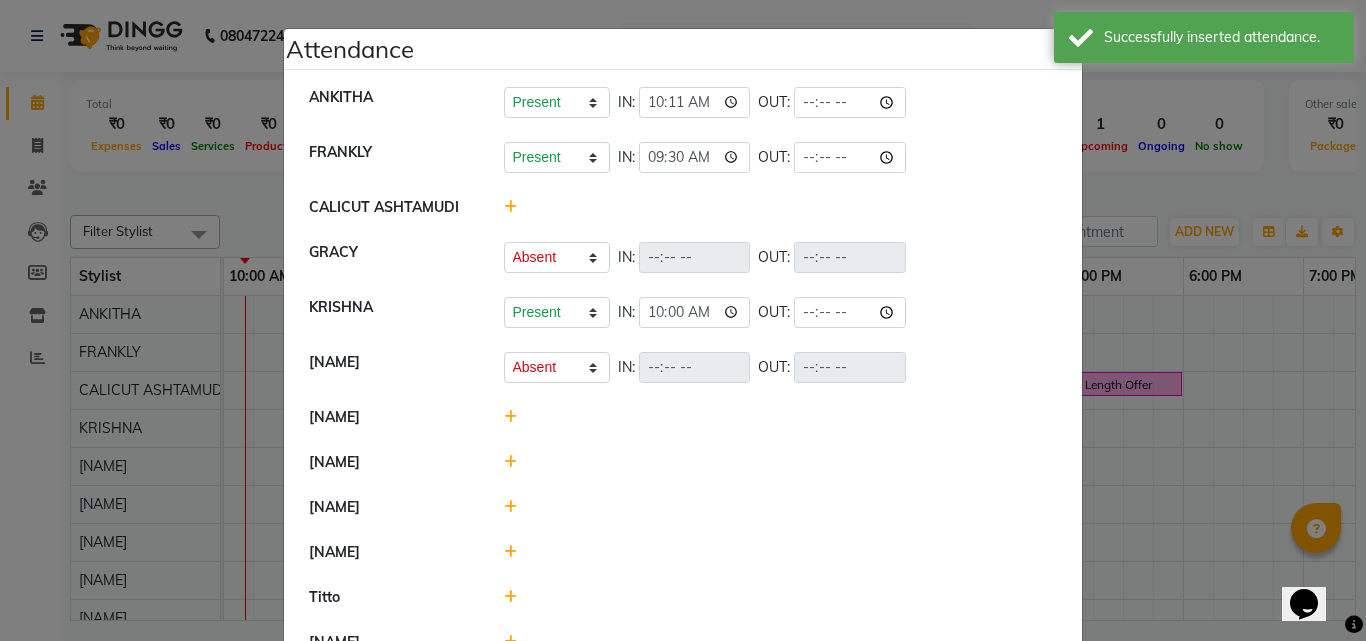 click 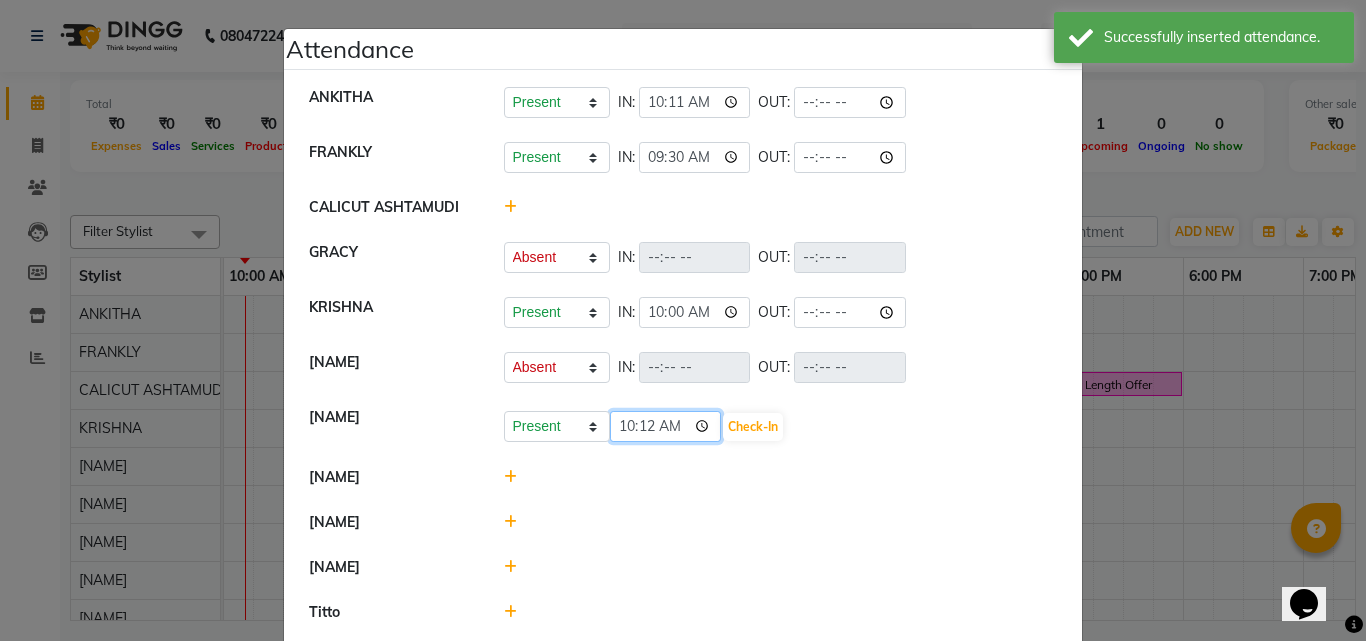 click on "10:12" 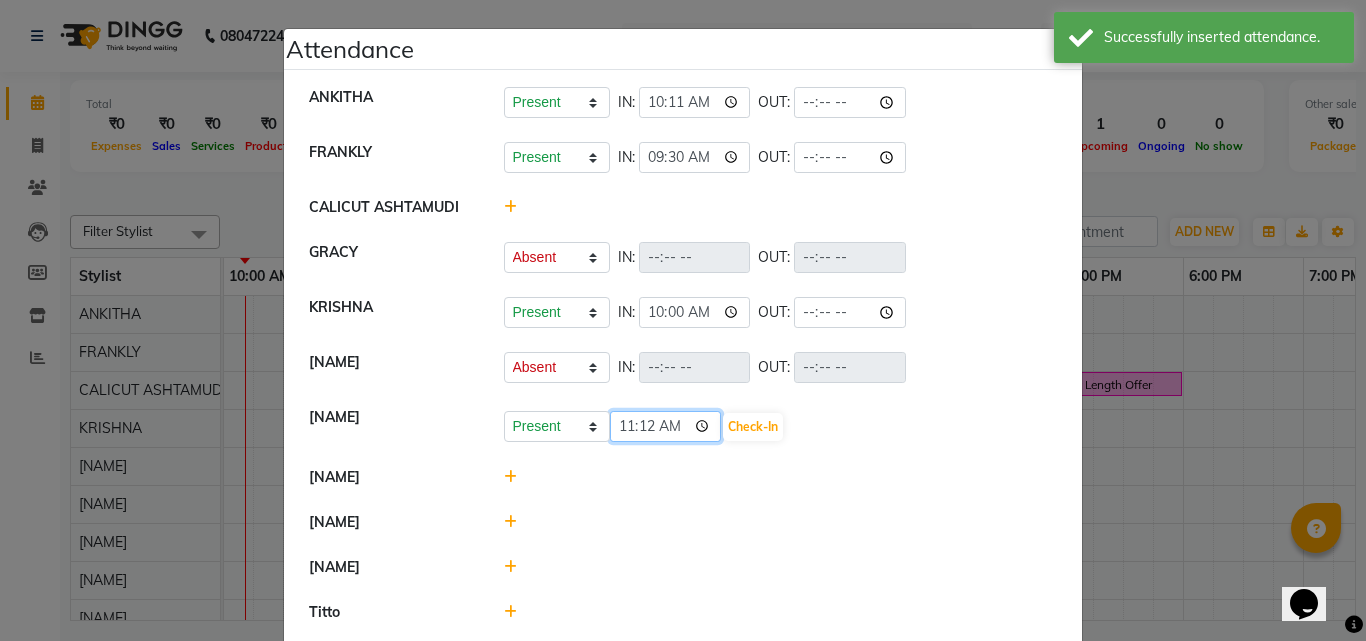 type on "11:00" 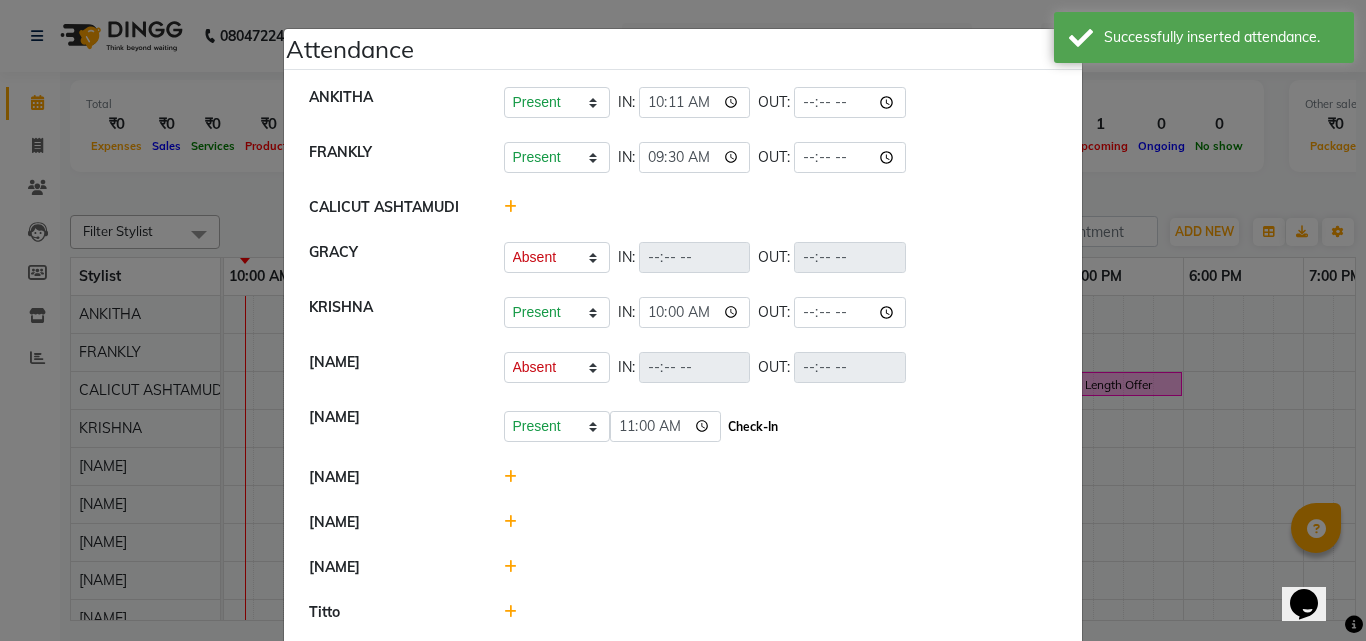 click on "Check-In" 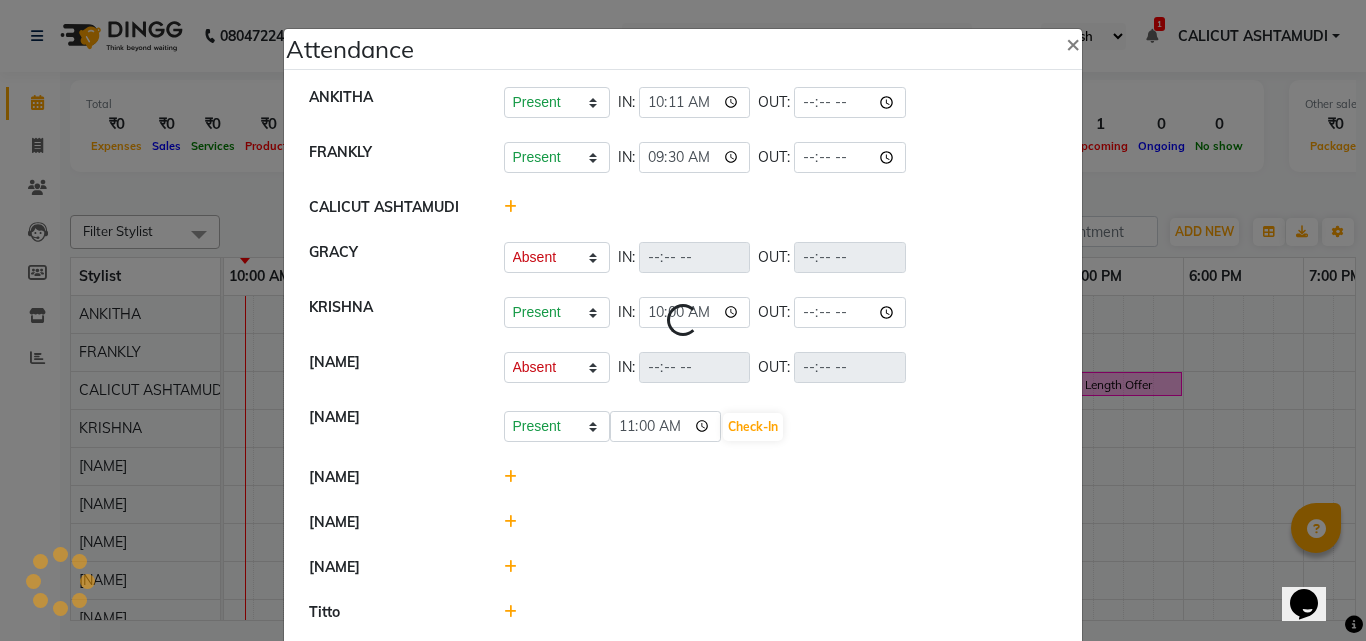 select on "A" 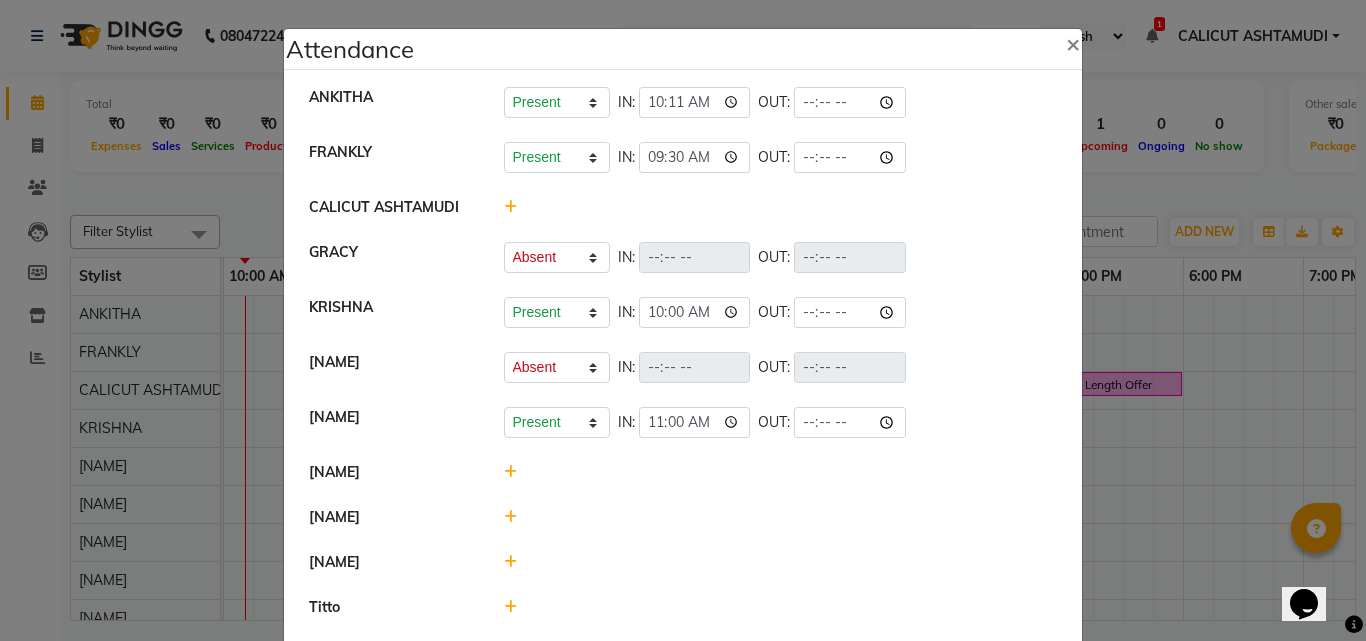 click 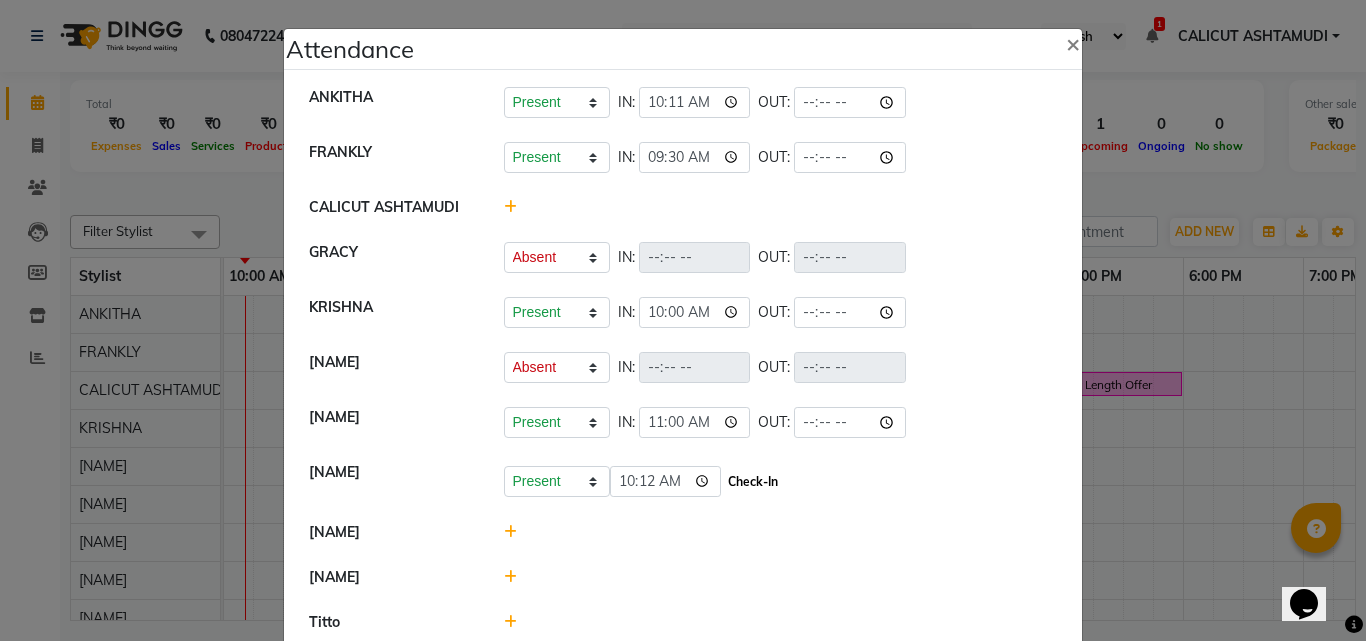 click on "Check-In" 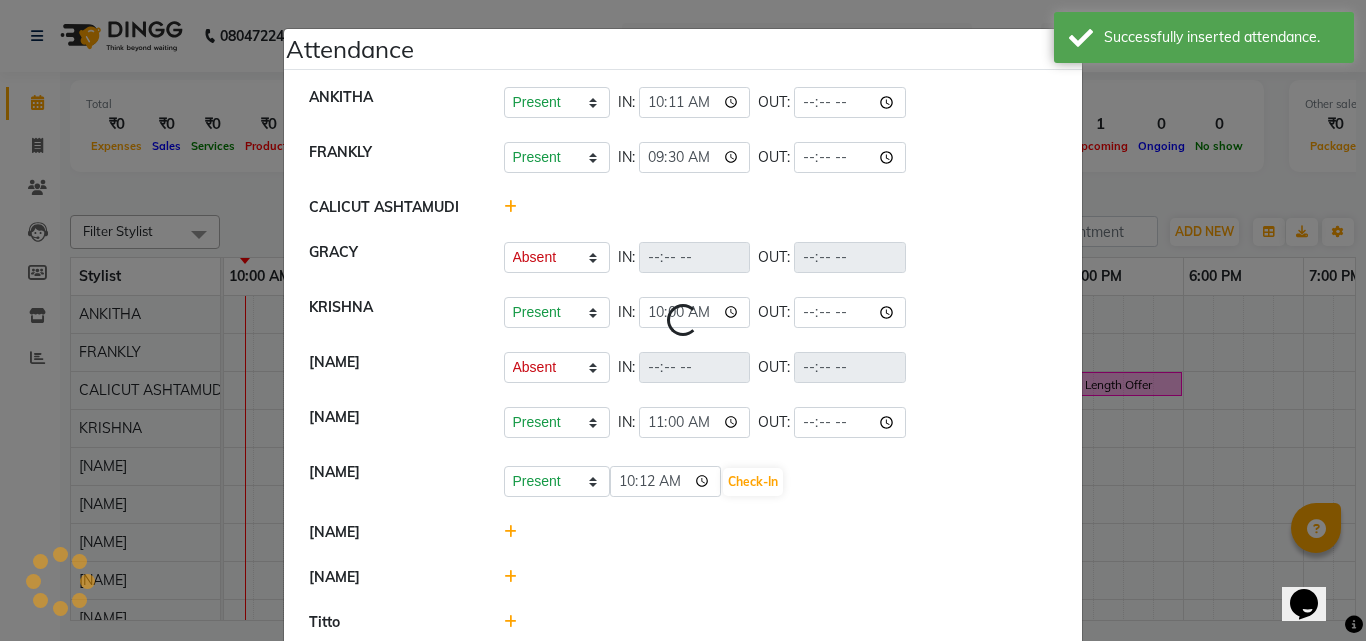 select on "A" 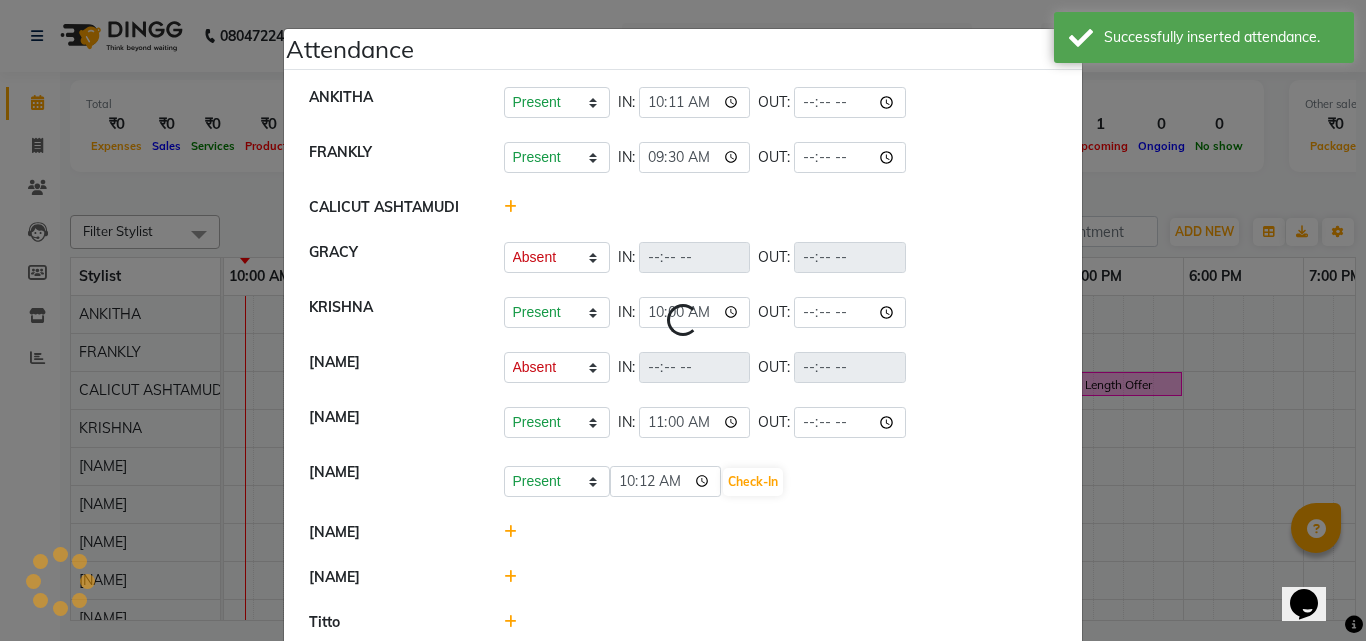 select on "A" 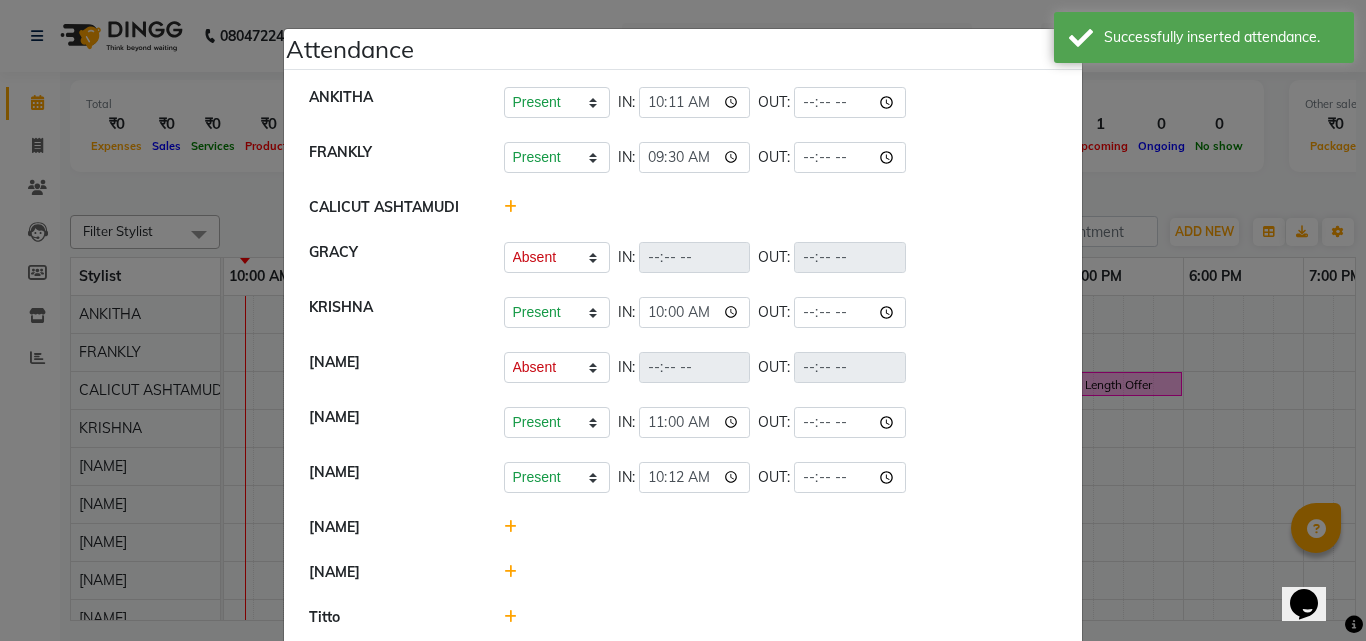 click 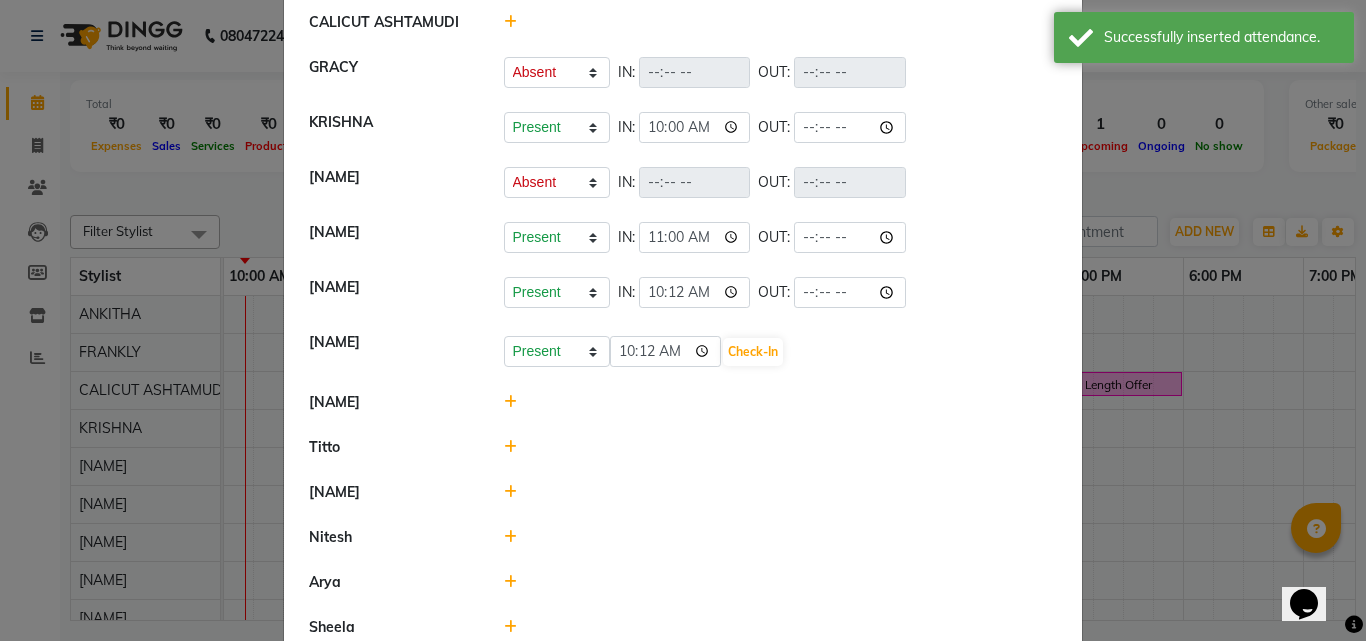 scroll, scrollTop: 200, scrollLeft: 0, axis: vertical 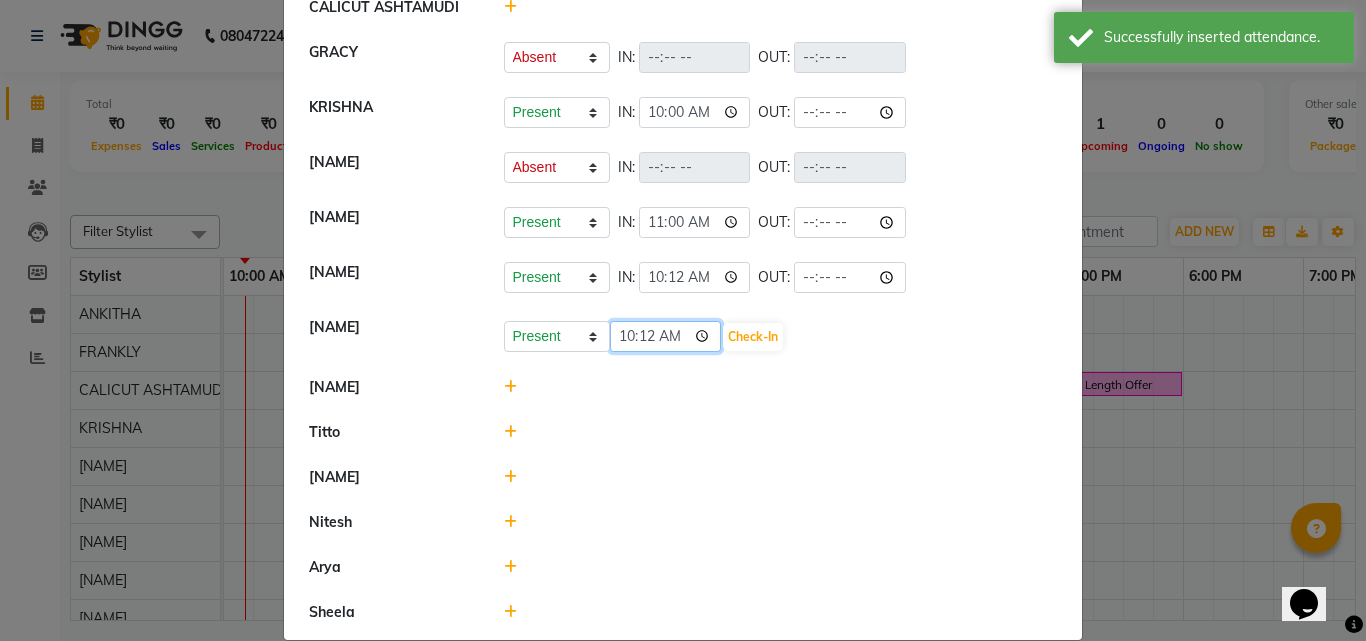 click on "10:12" 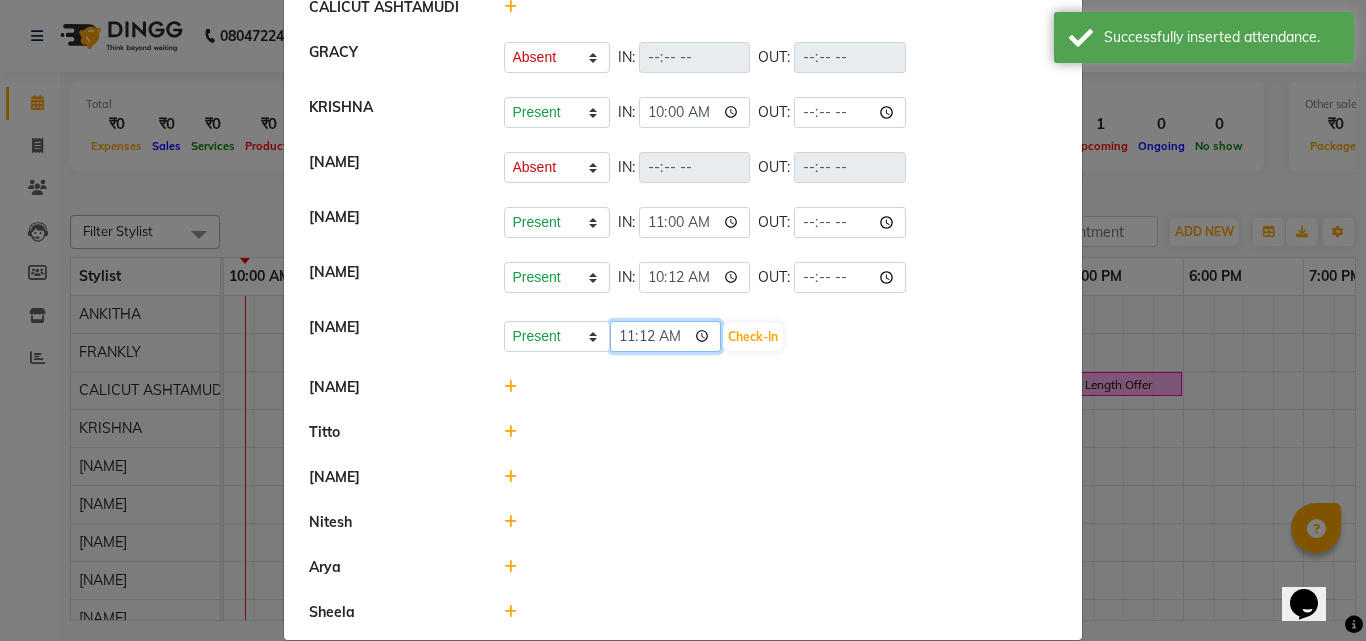type on "11:00" 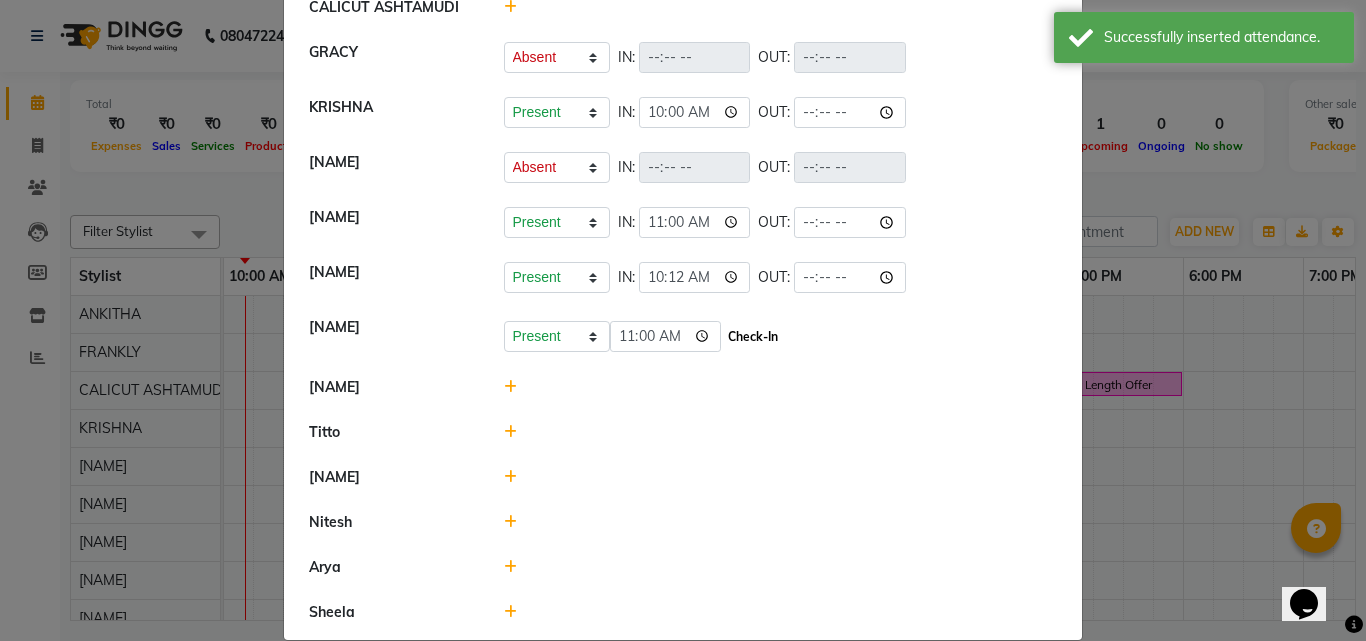 click on "Check-In" 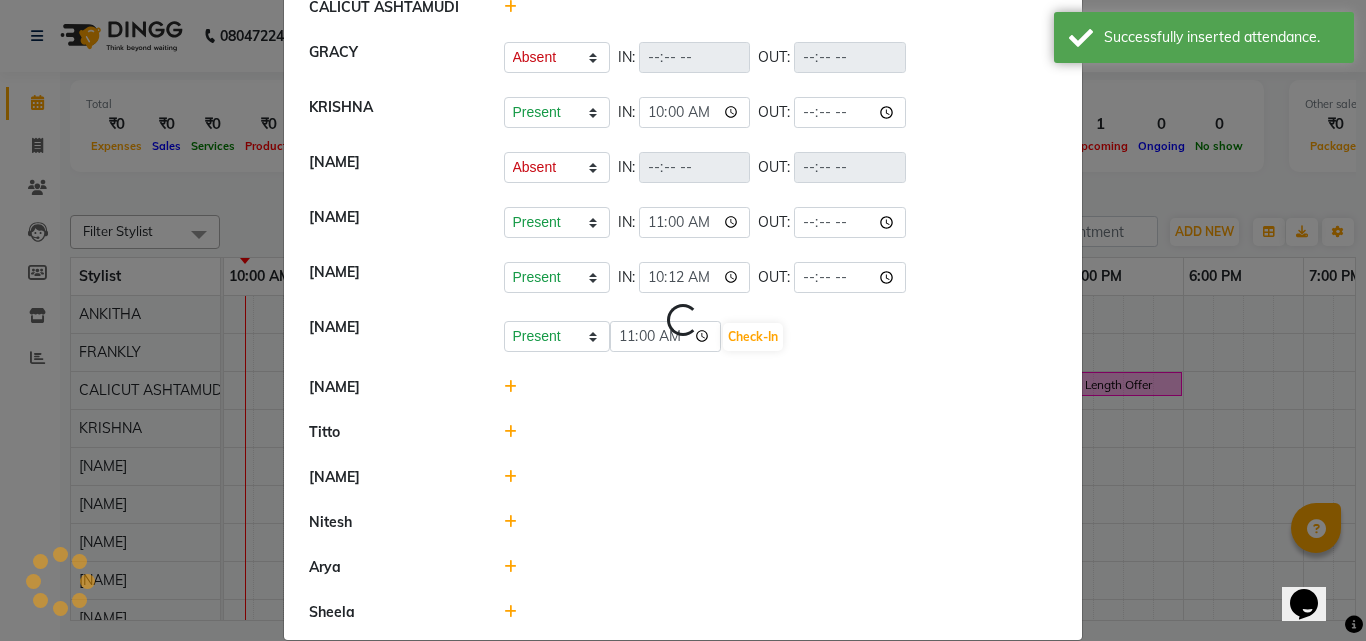 select on "A" 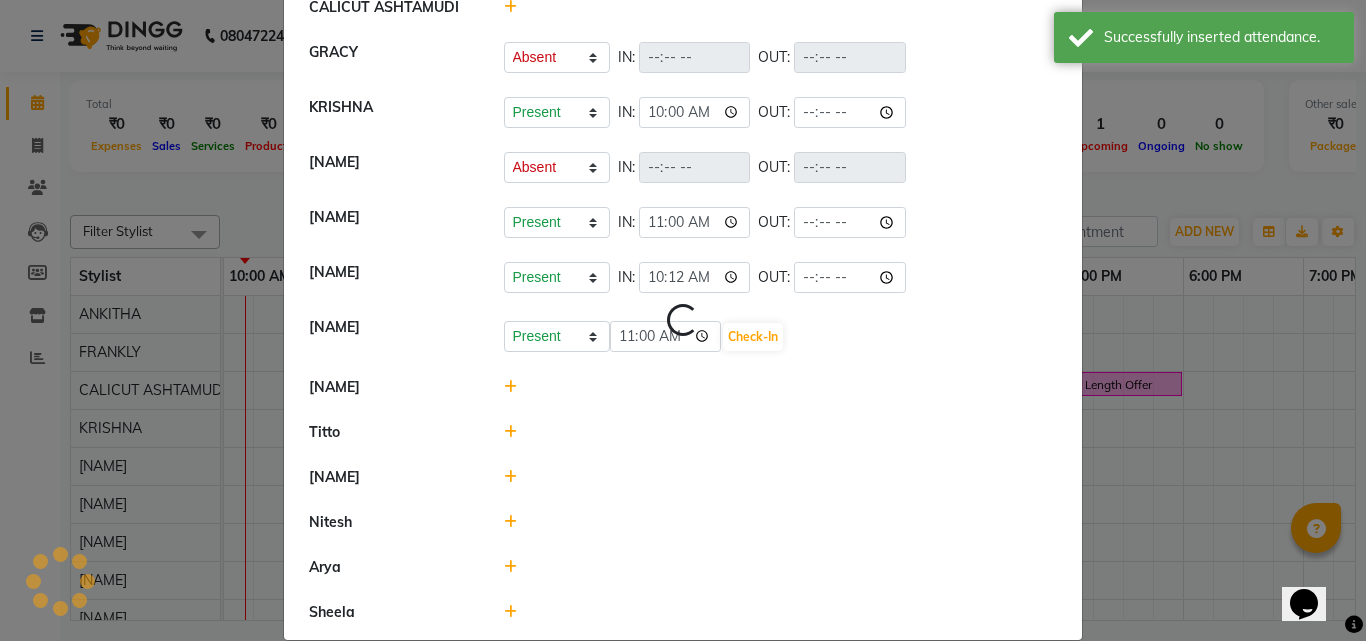 select on "A" 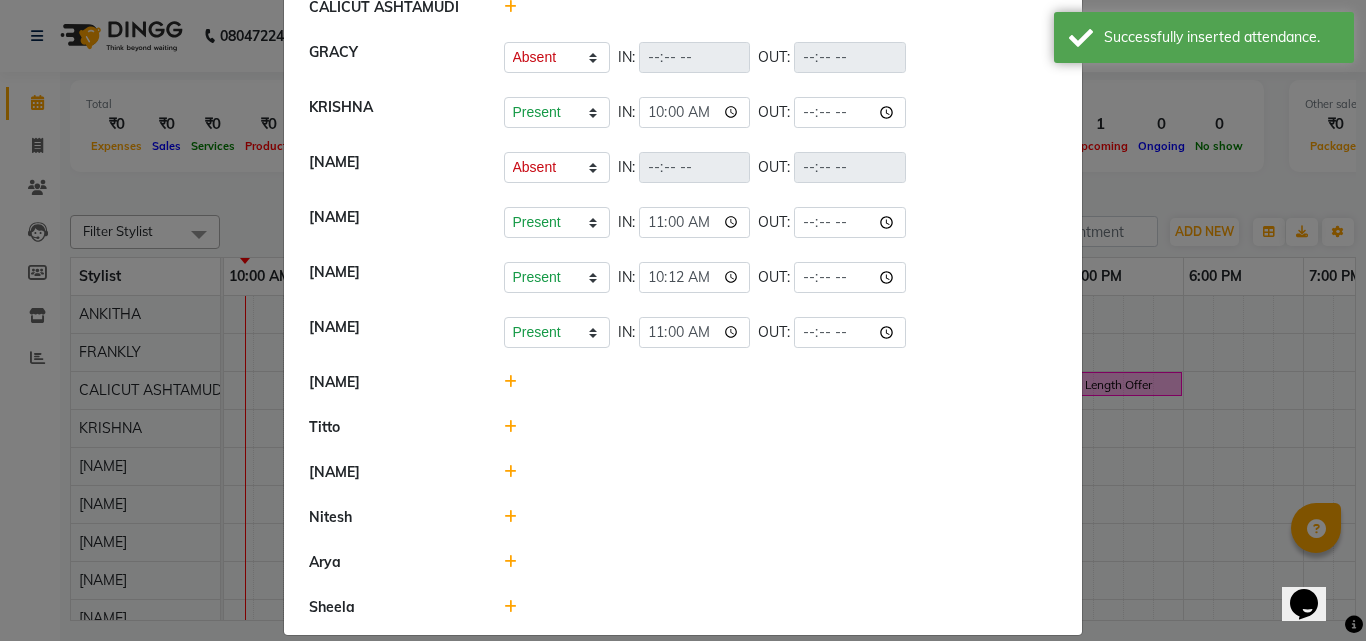 click 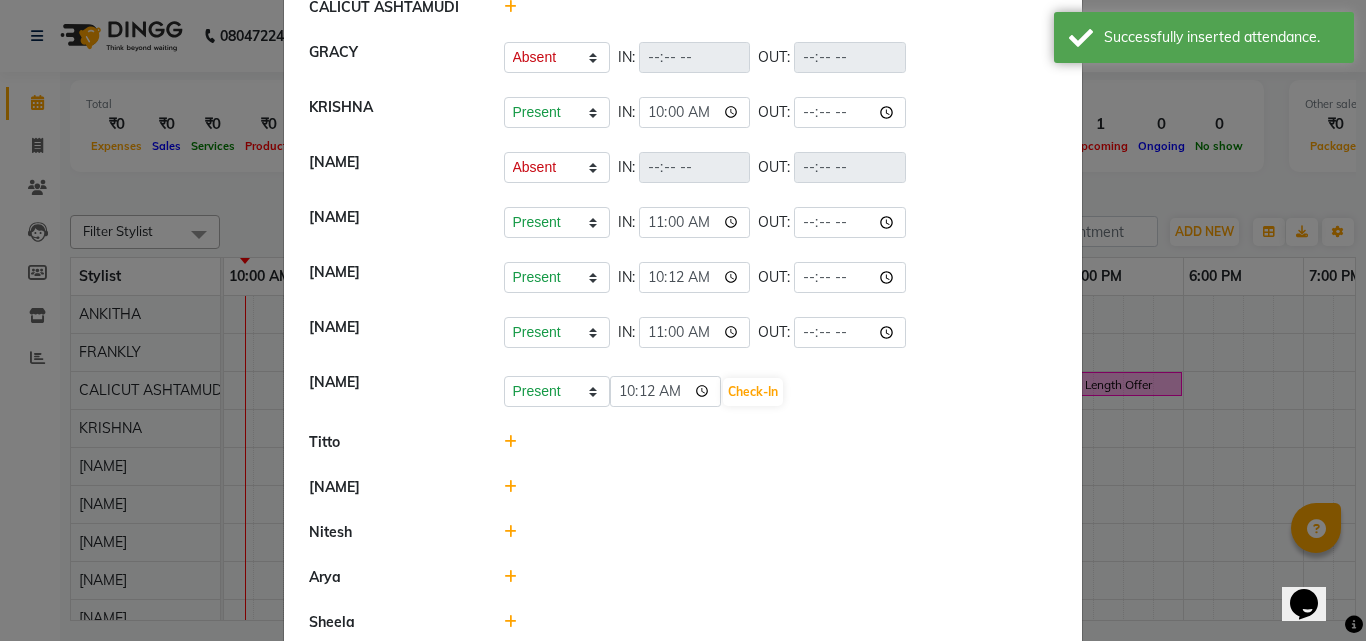 click 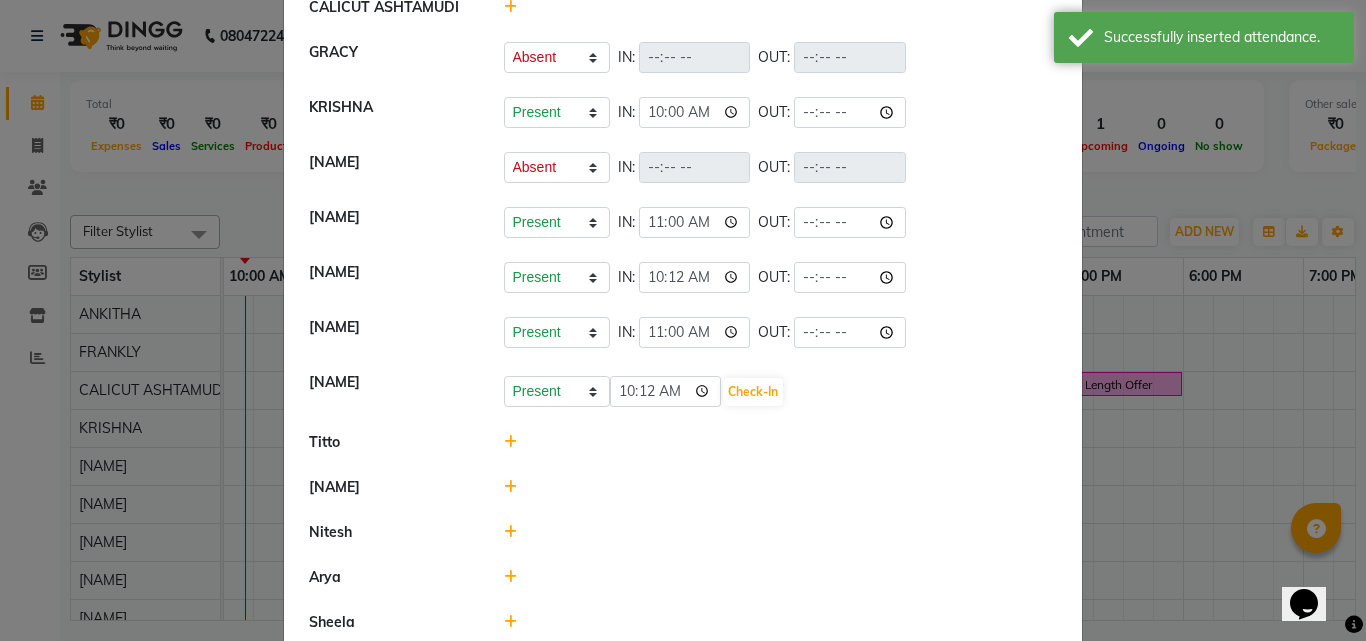 click 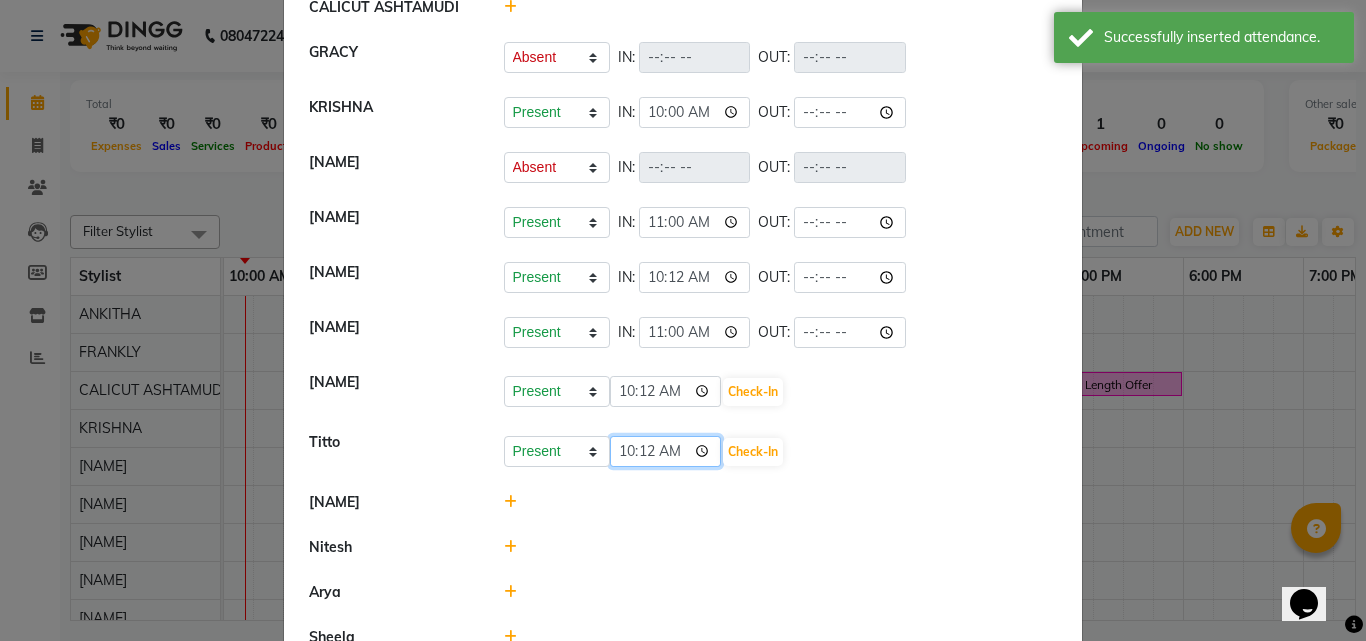 click on "10:12" 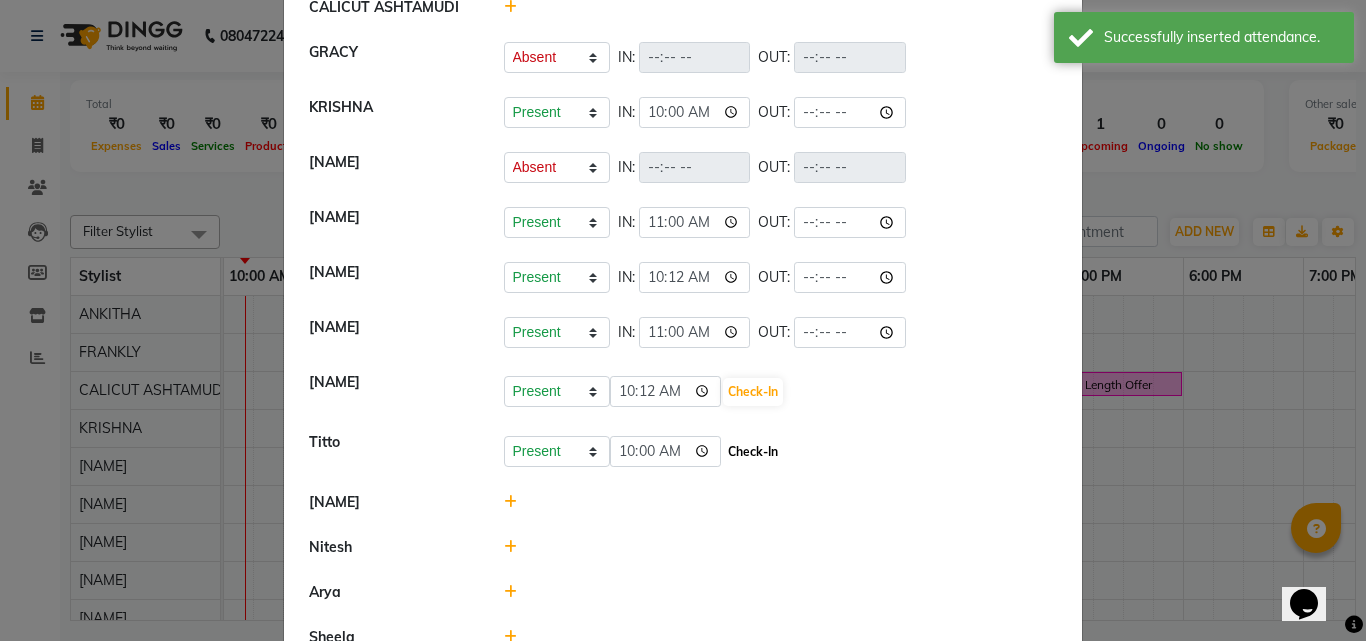 click on "Check-In" 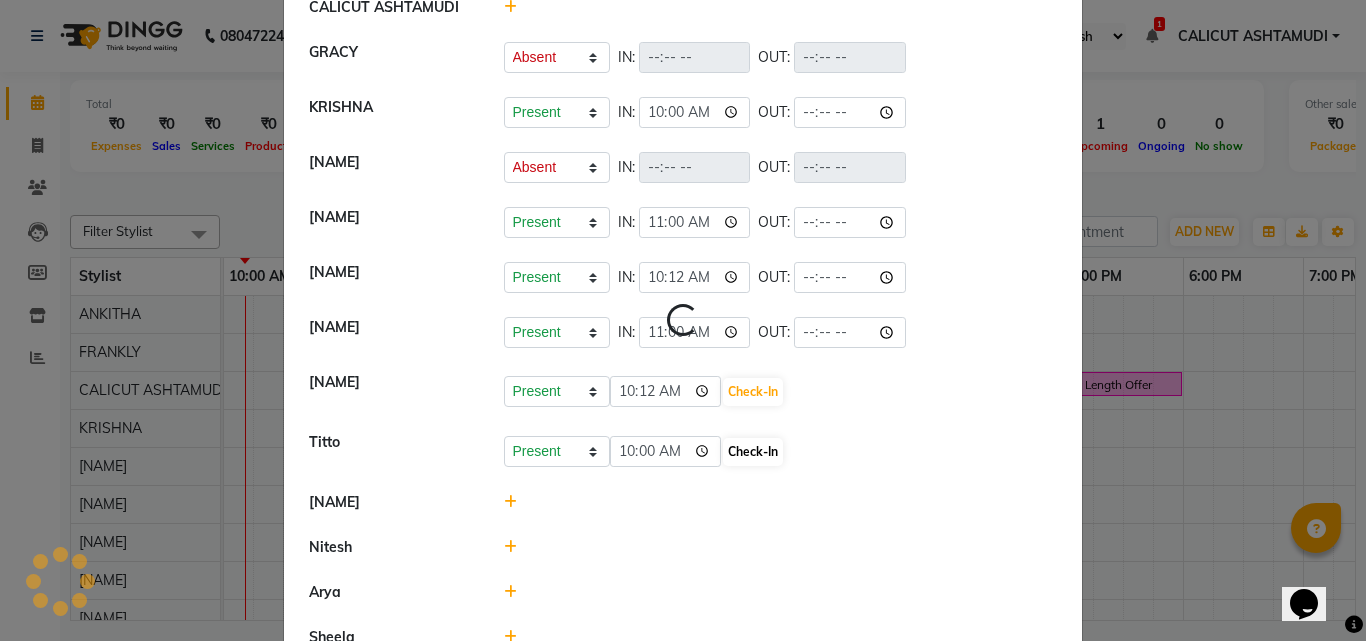 select on "A" 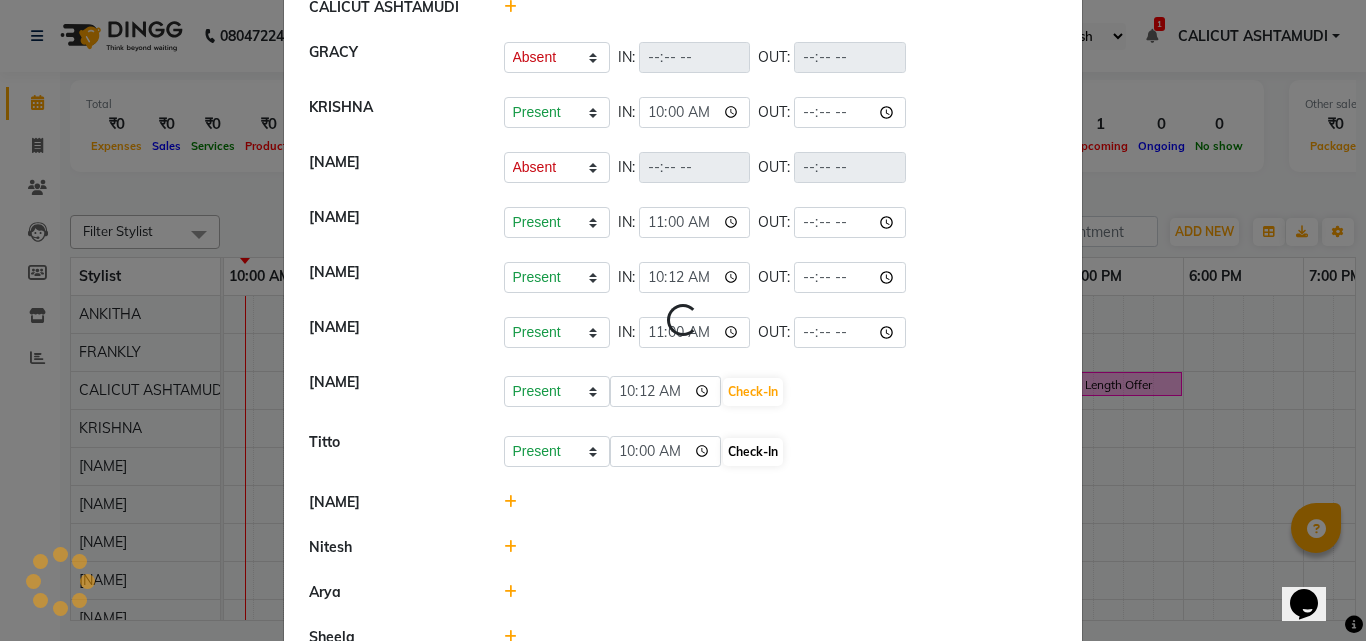 select on "A" 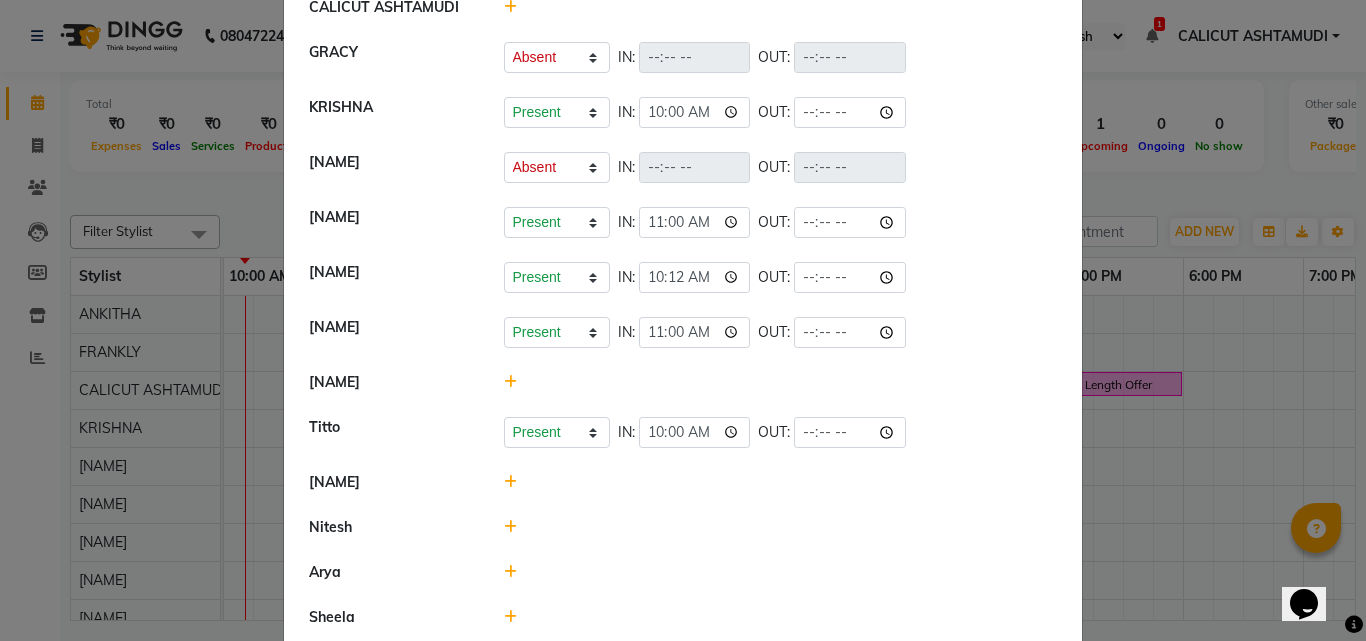 click 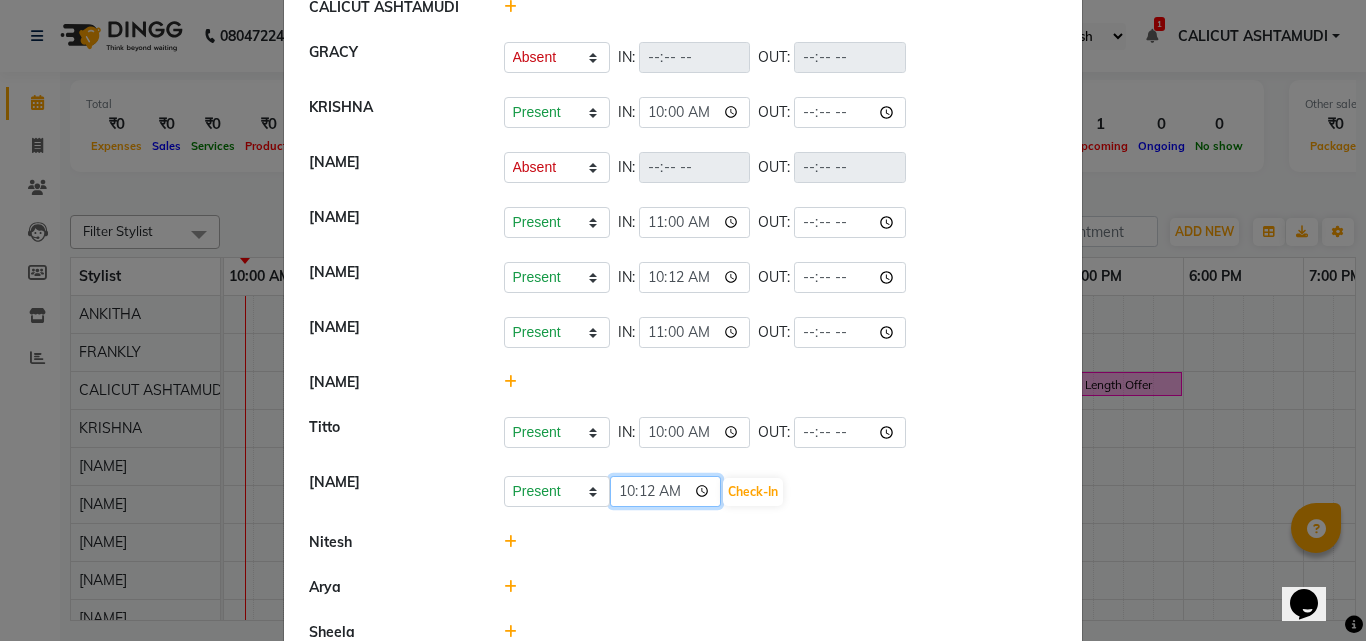 click on "10:12" 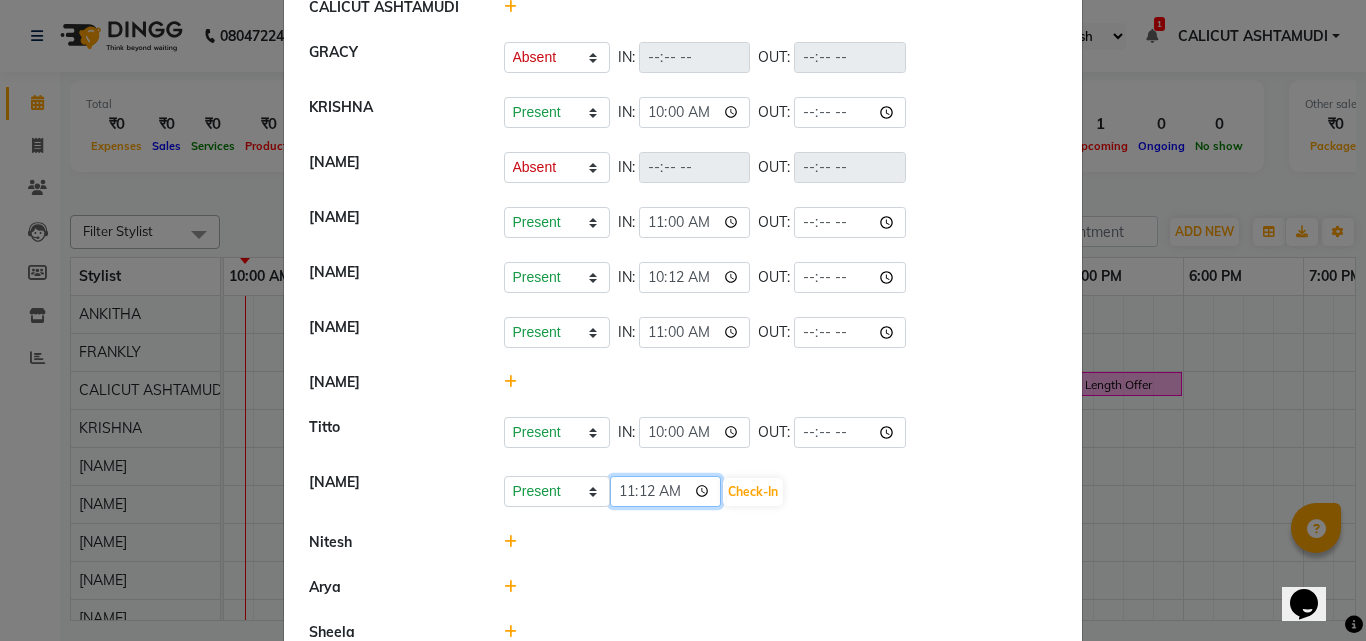 type on "11:00" 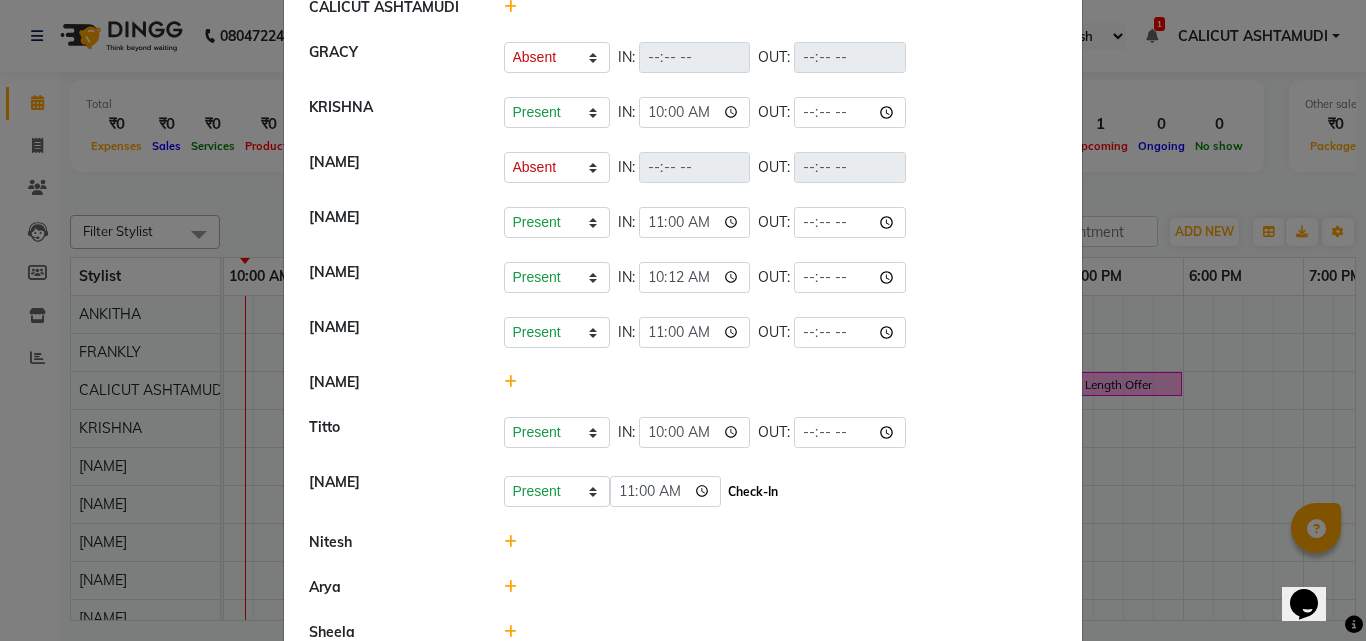 click on "Check-In" 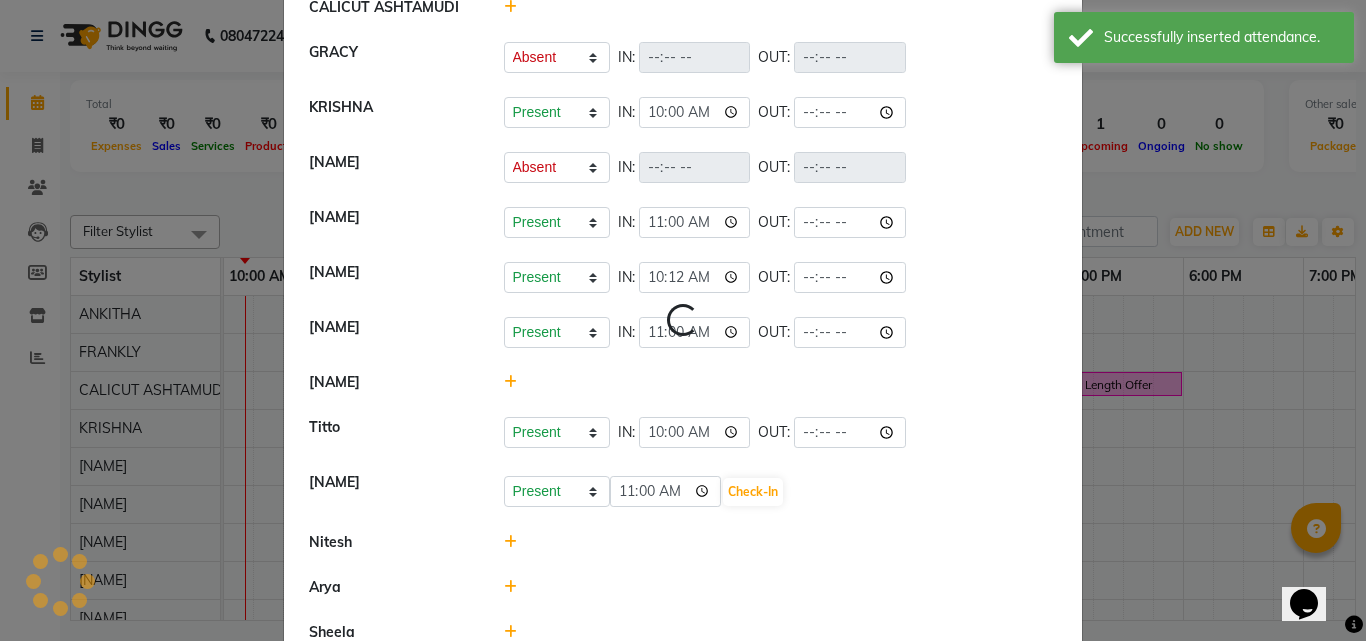 select on "A" 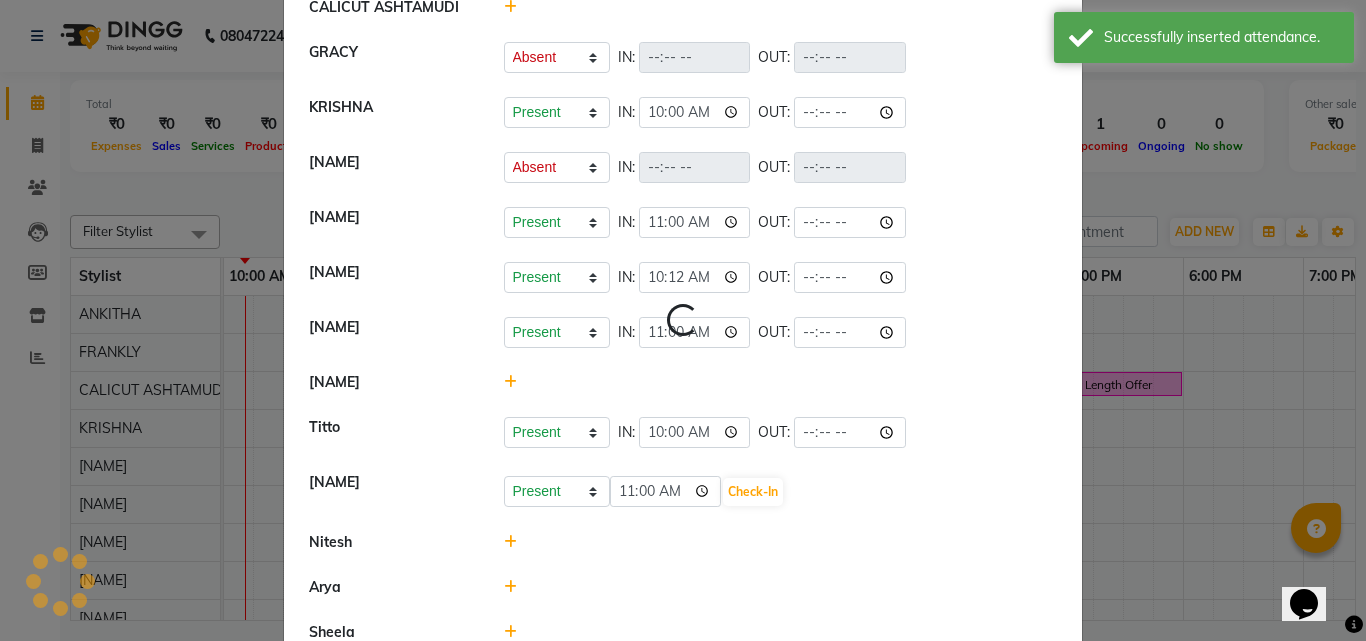select on "A" 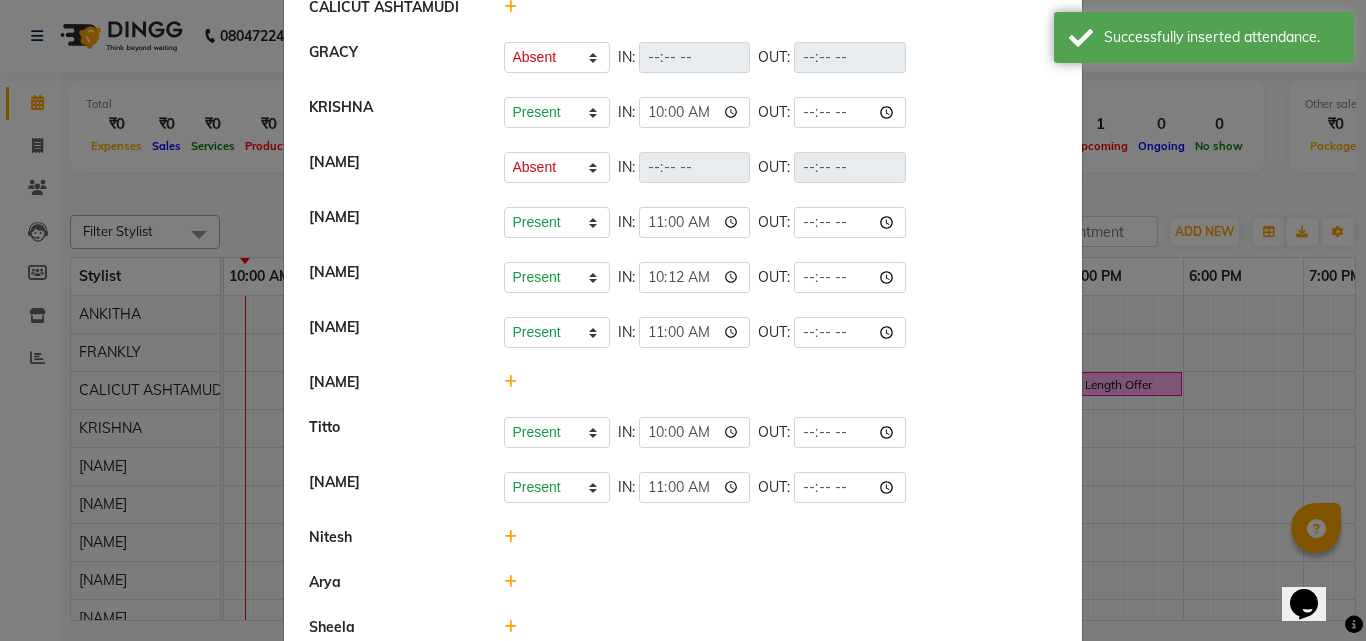 click 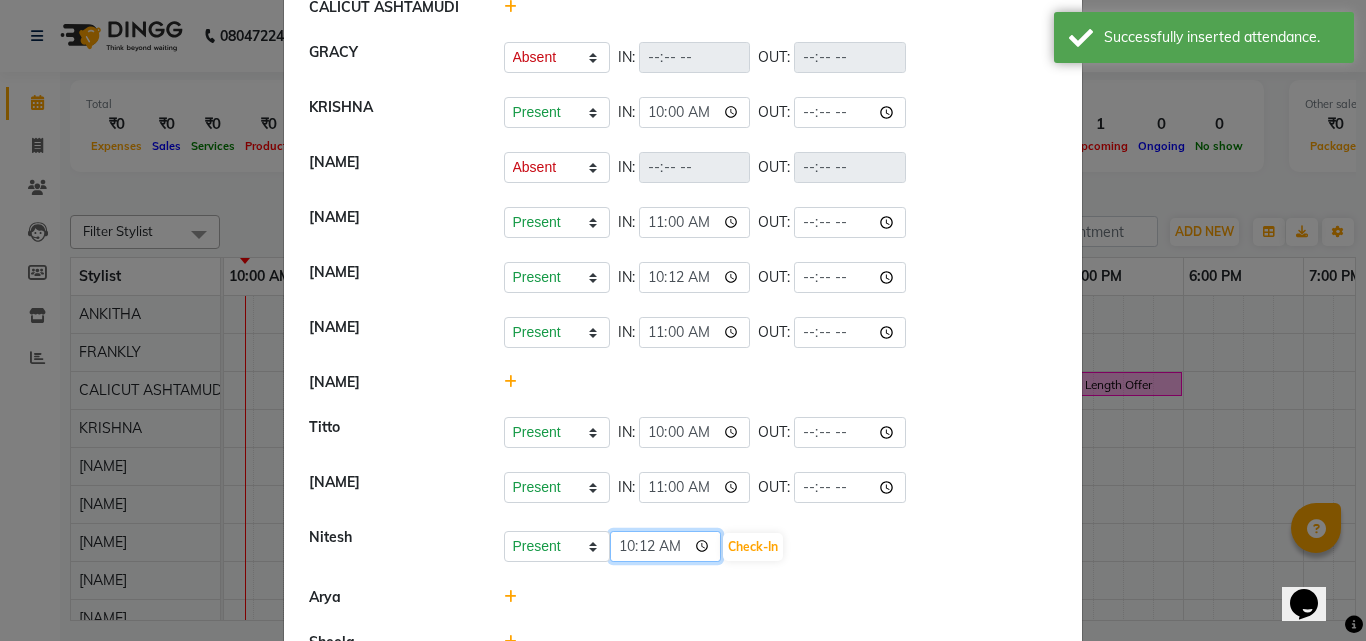 click on "10:12" 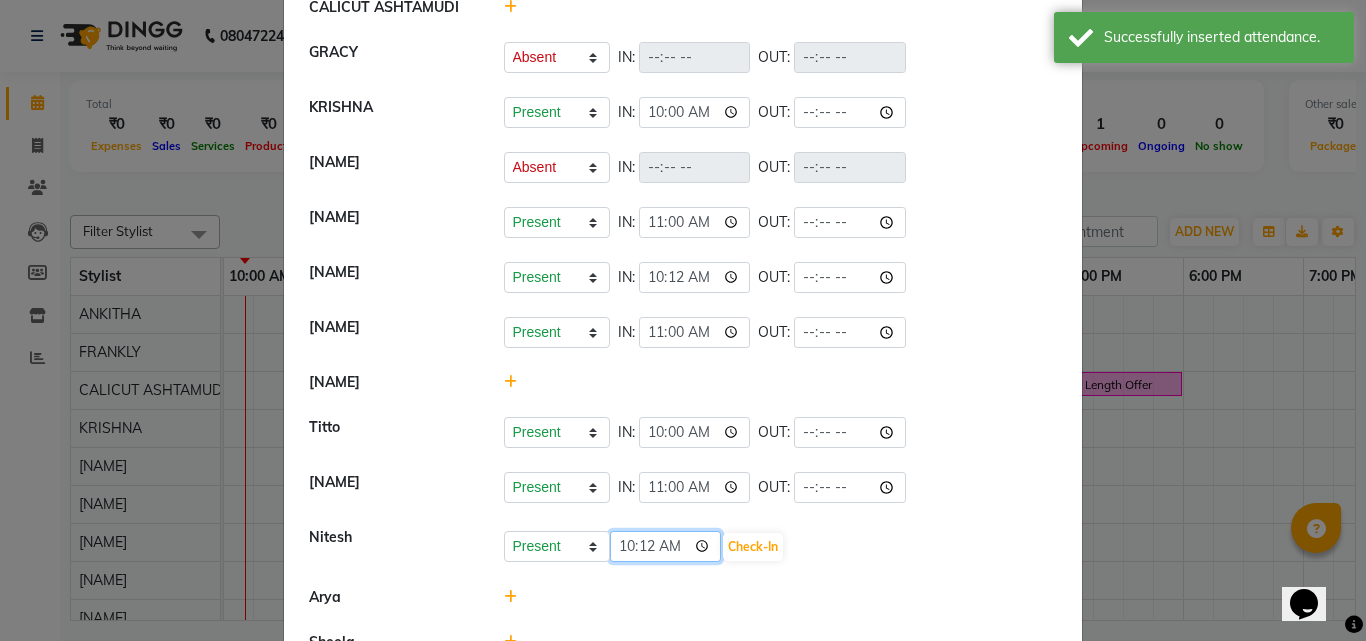 click on "10:12" 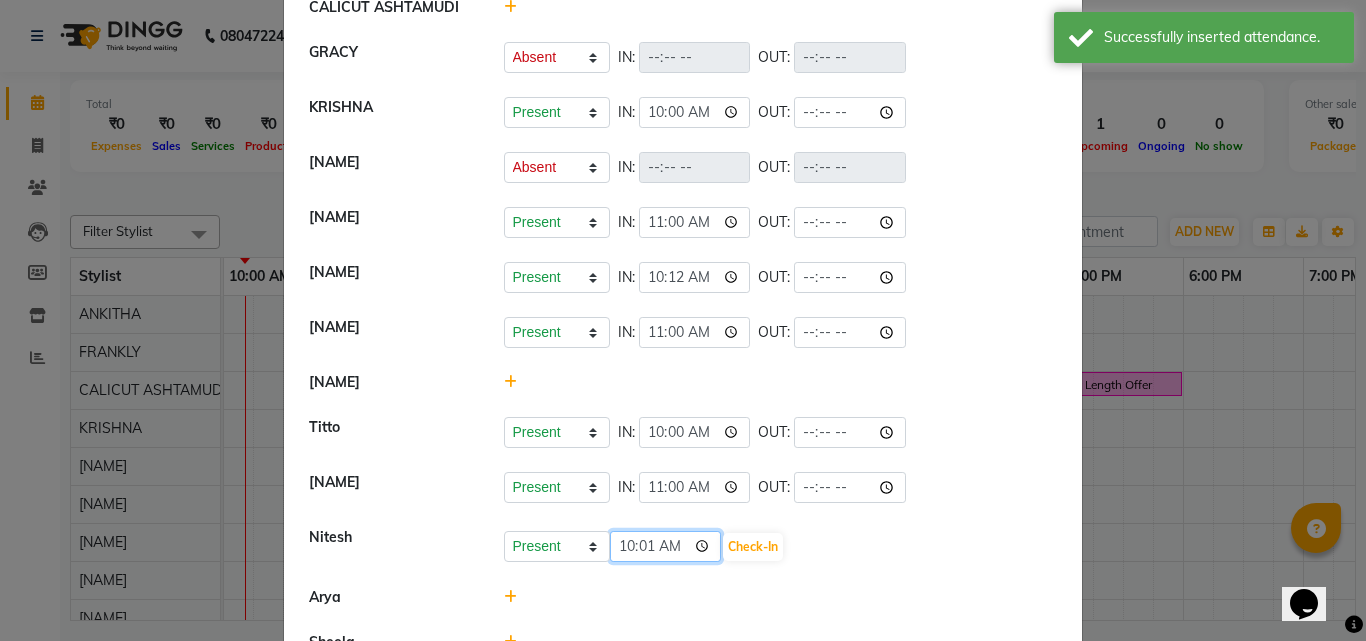 click on "10:01" 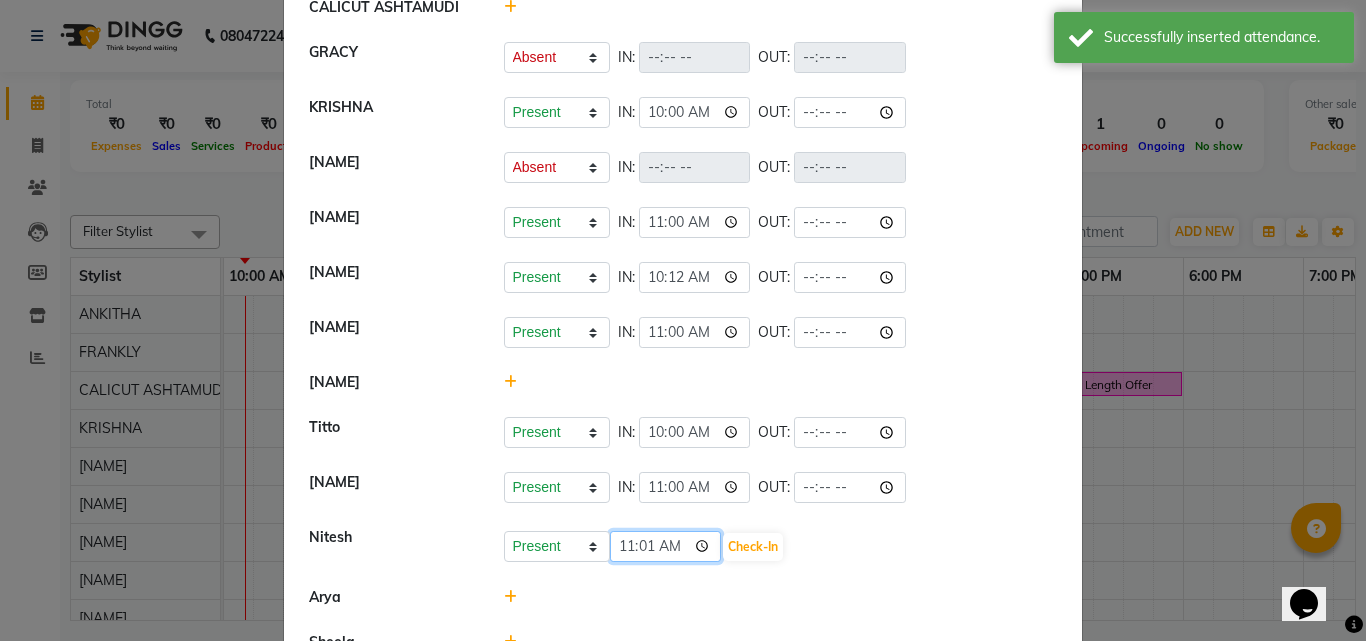 type on "11:00" 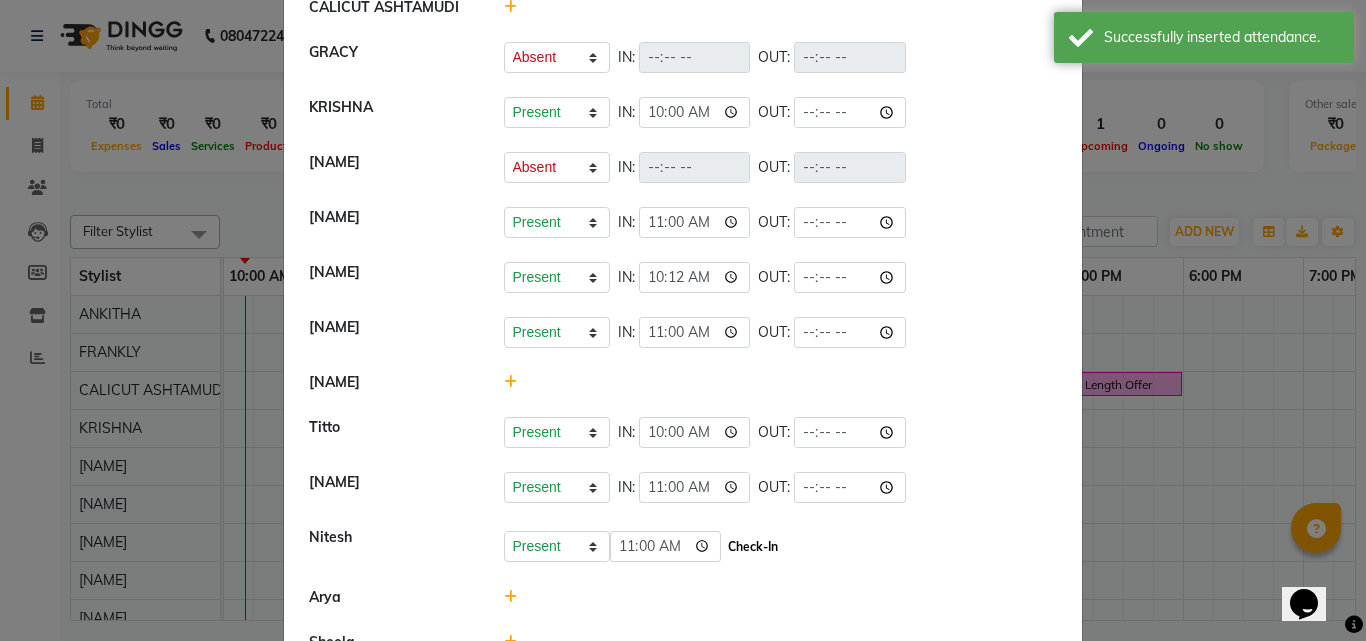 click on "Check-In" 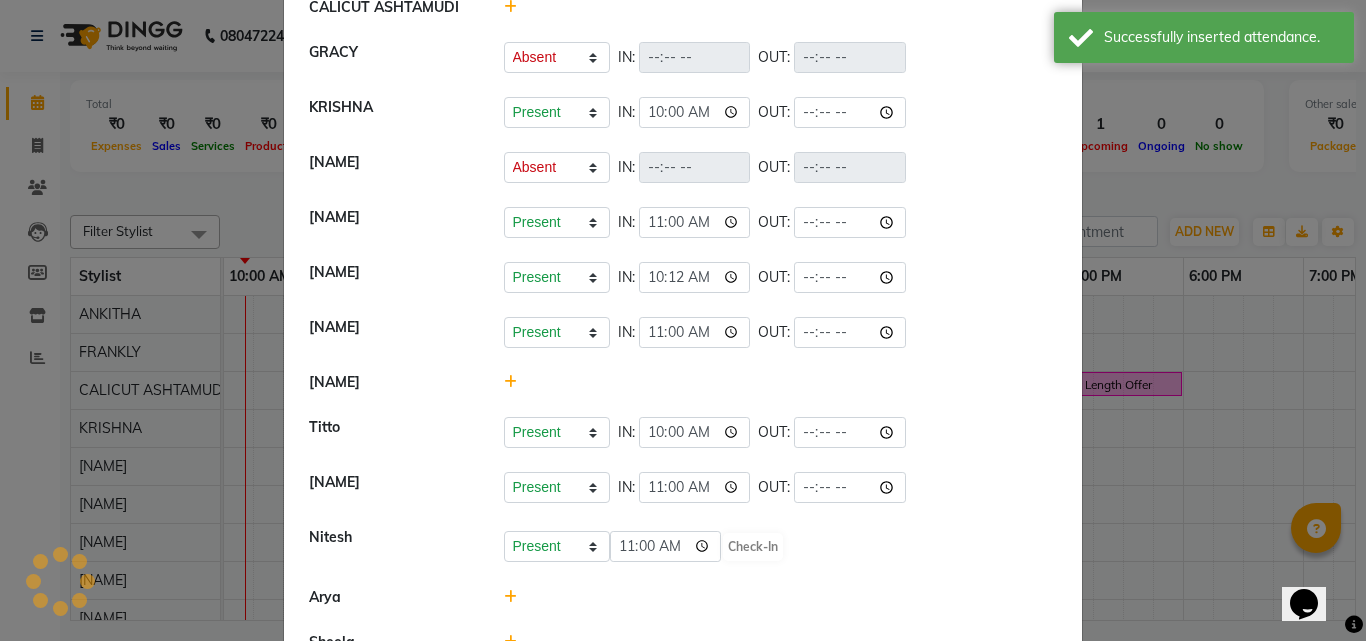 select on "A" 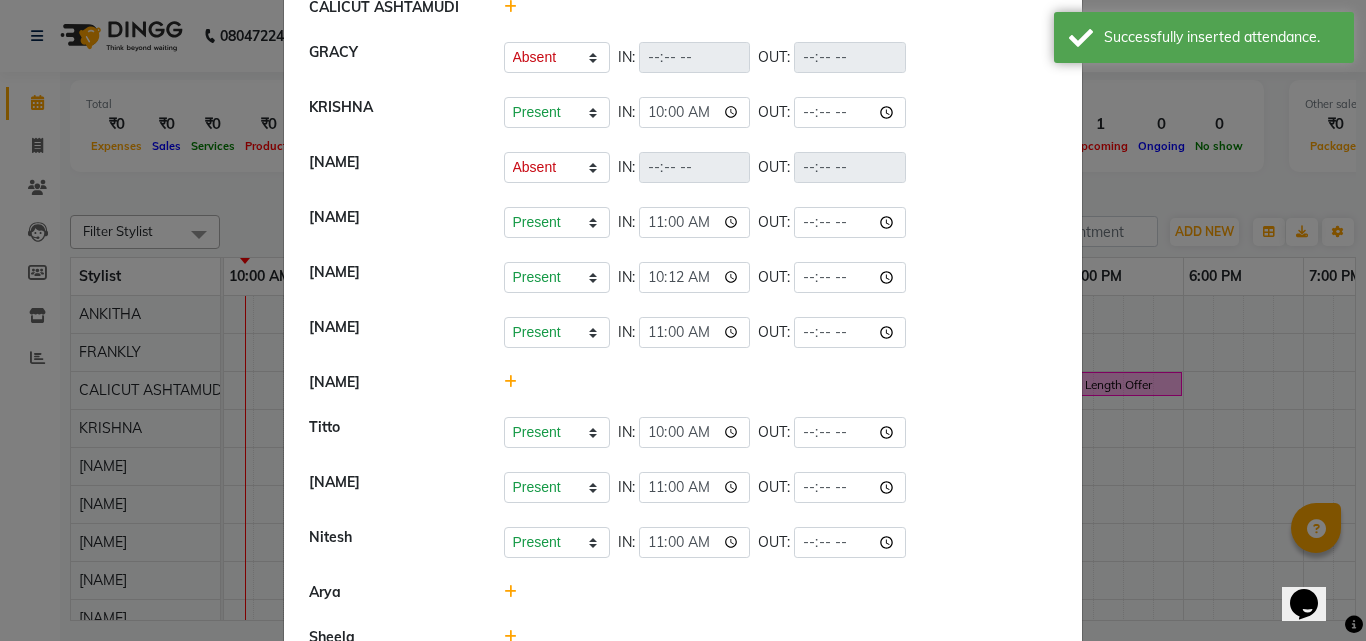 scroll, scrollTop: 253, scrollLeft: 0, axis: vertical 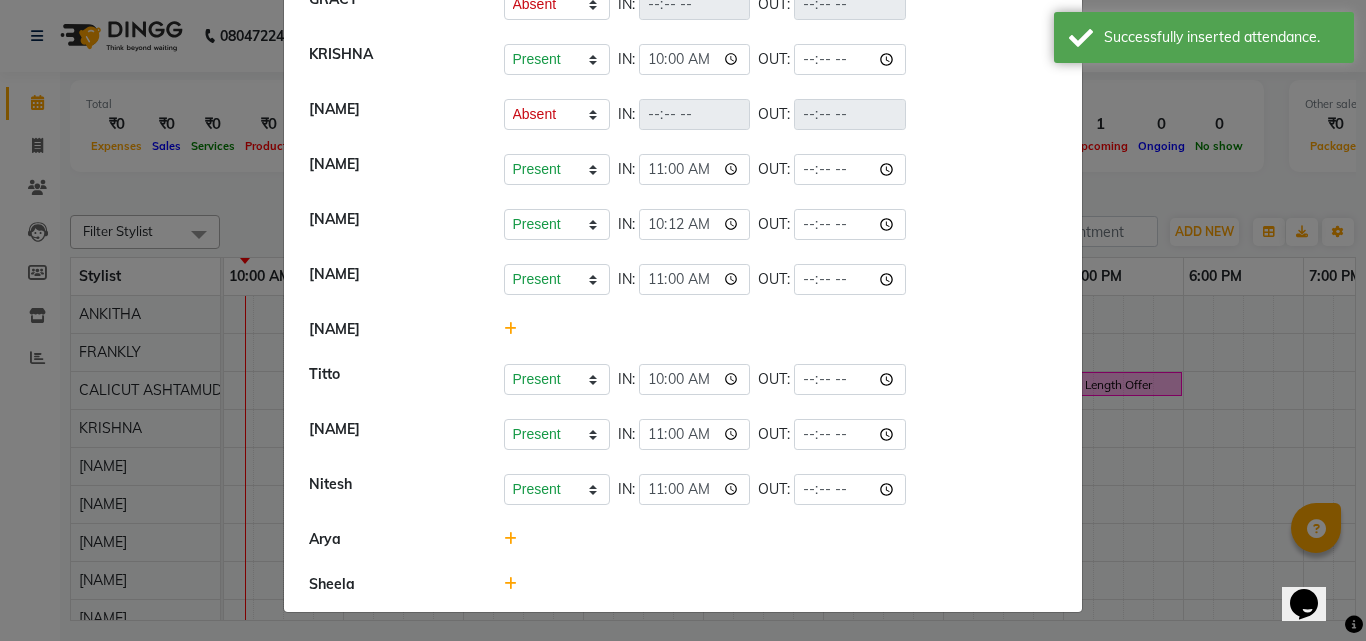 click 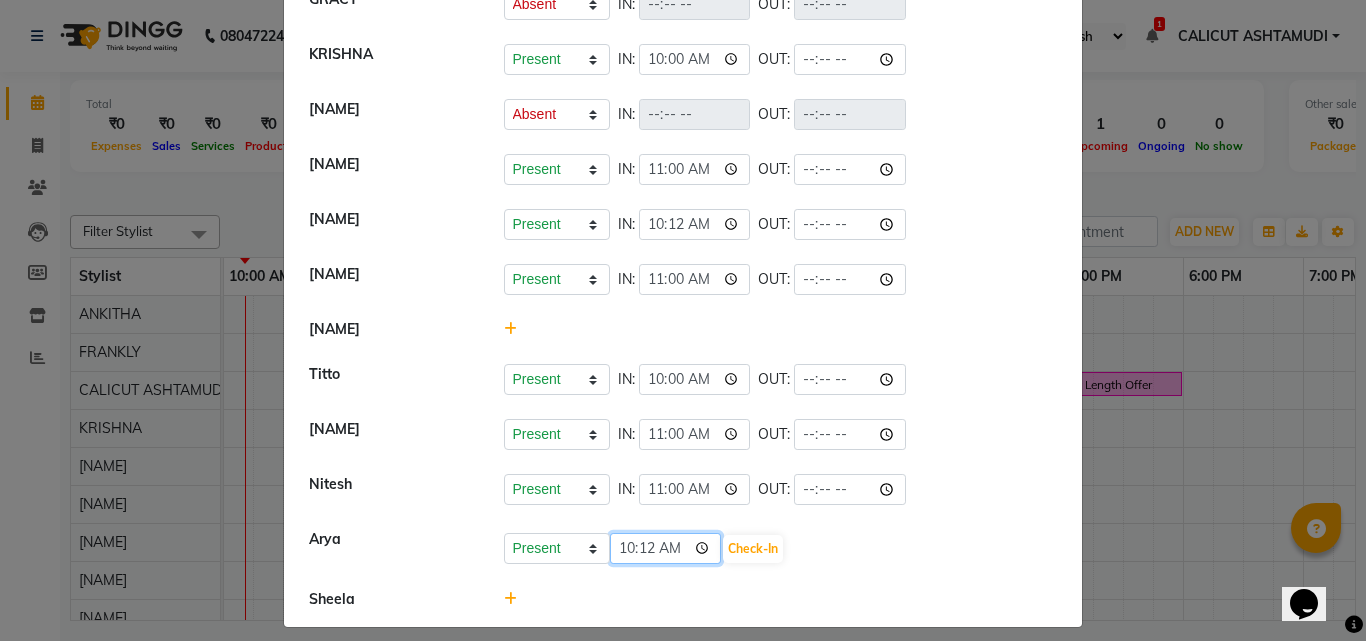 click on "10:12" 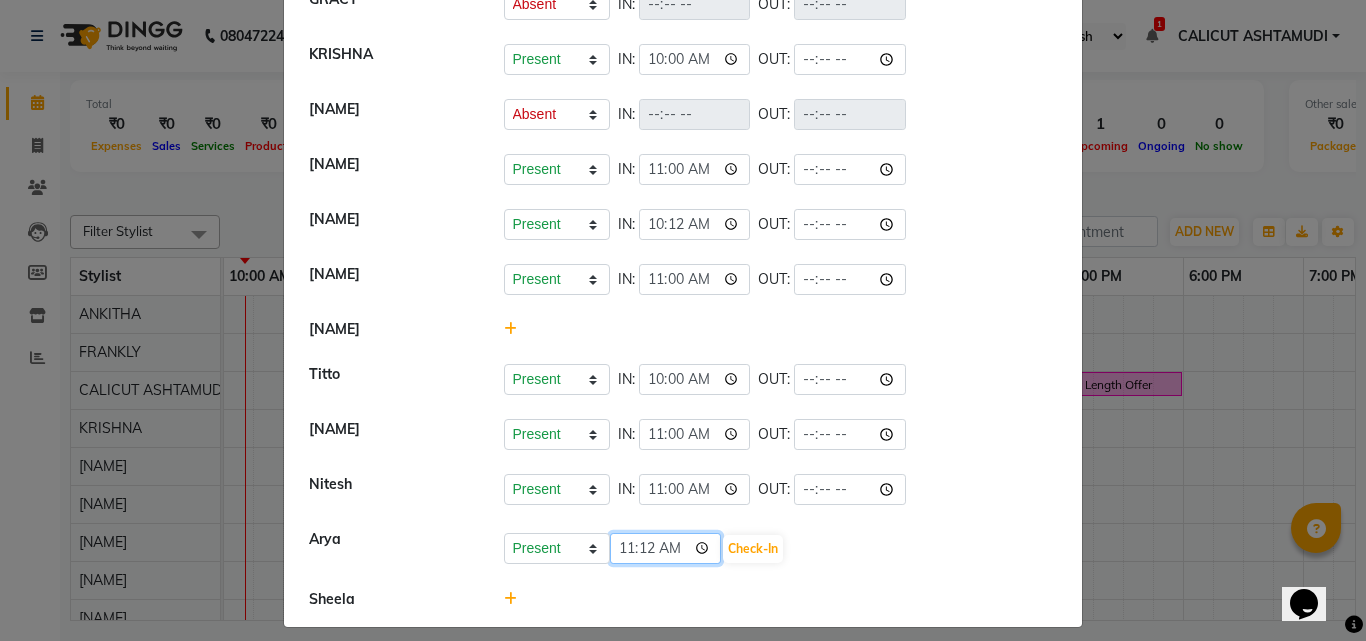 type on "11:00" 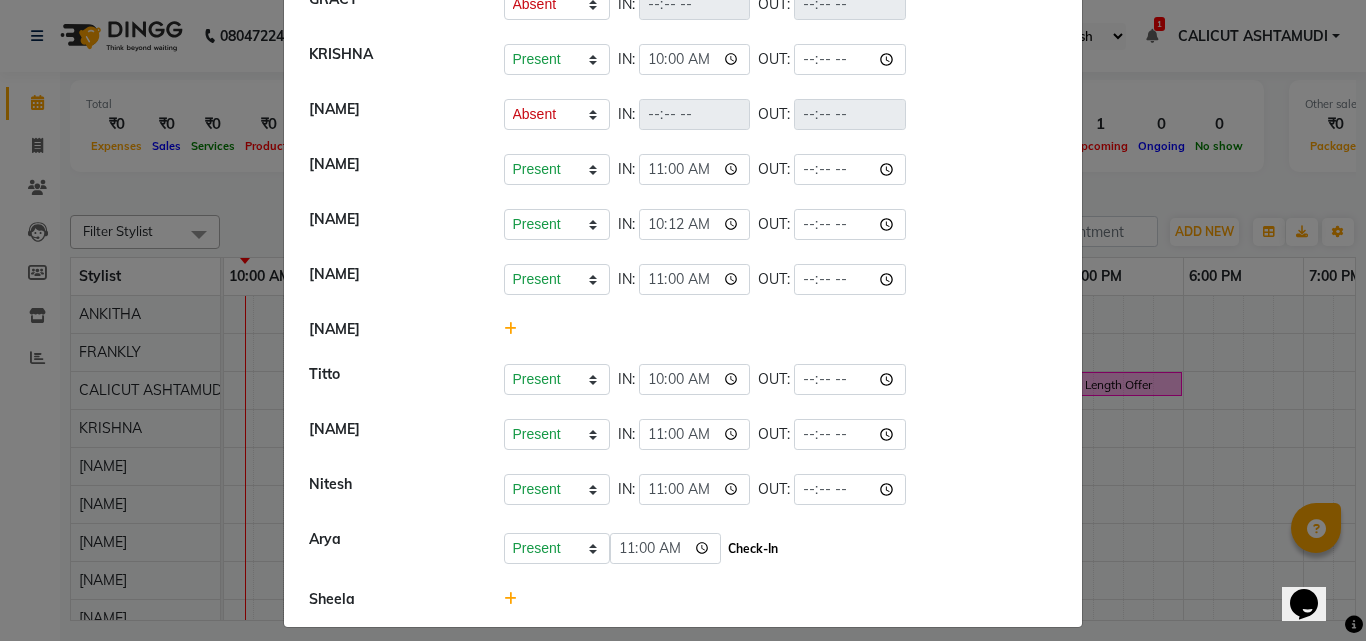 click on "Check-In" 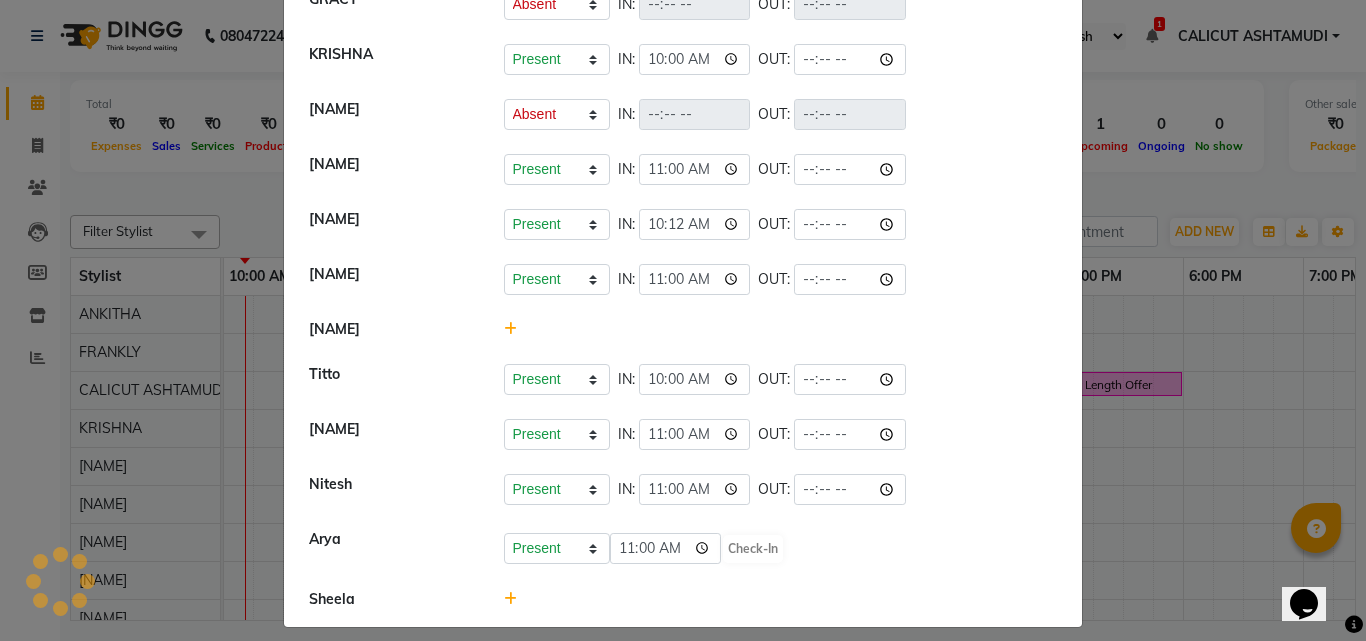 select on "A" 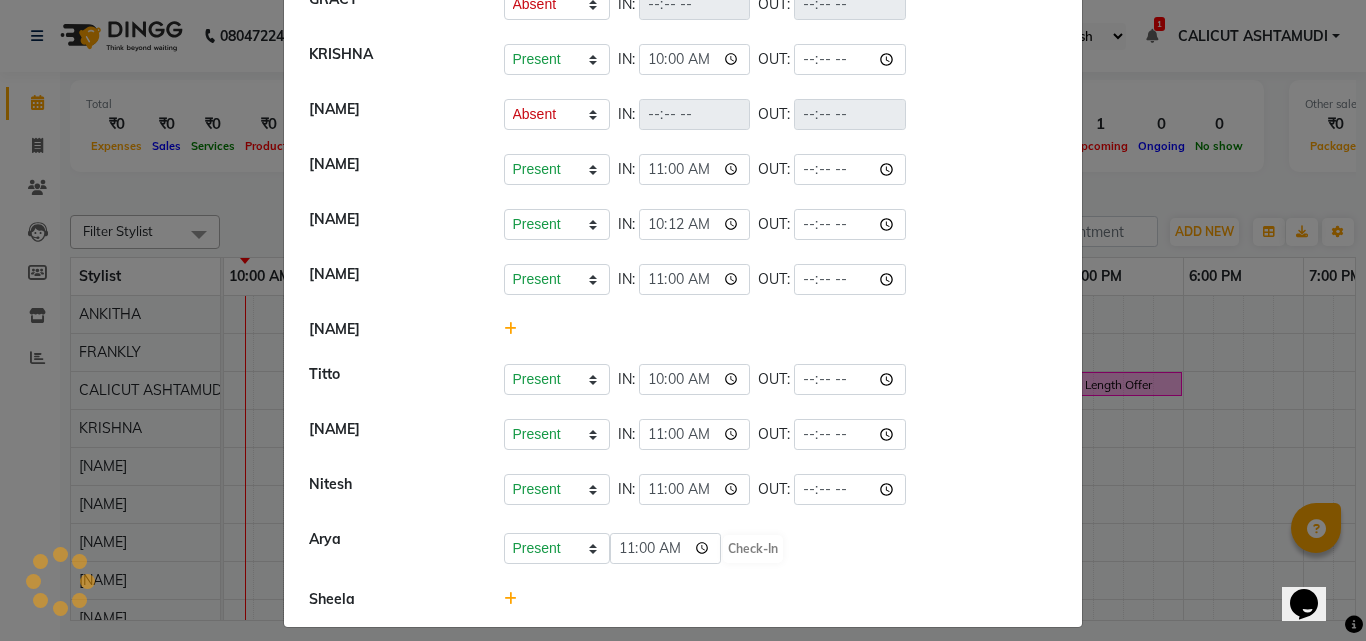 select on "A" 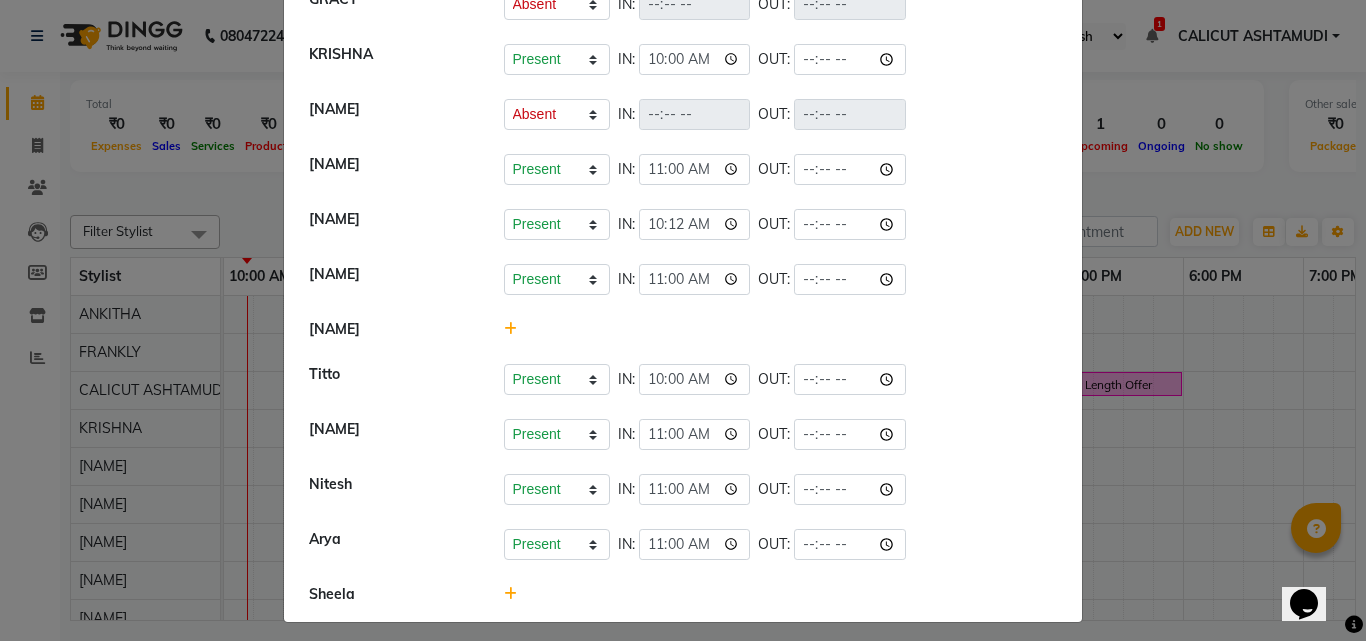 click 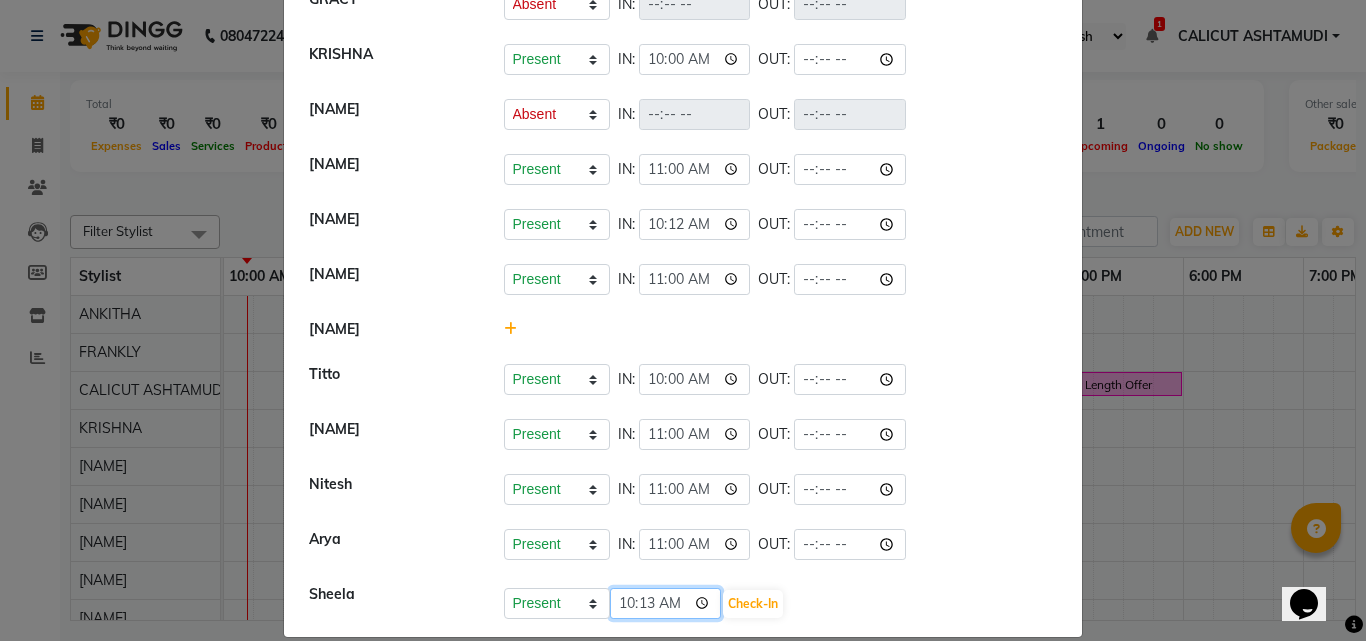 click on "10:13" 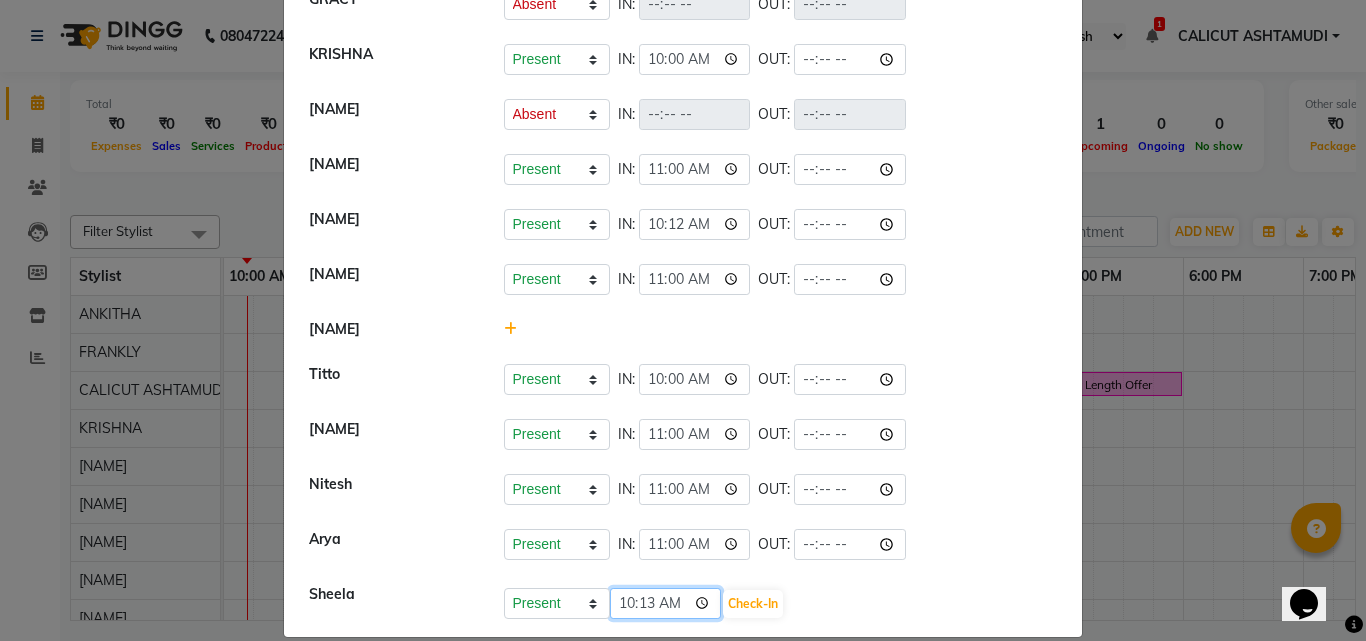 type on "10:00" 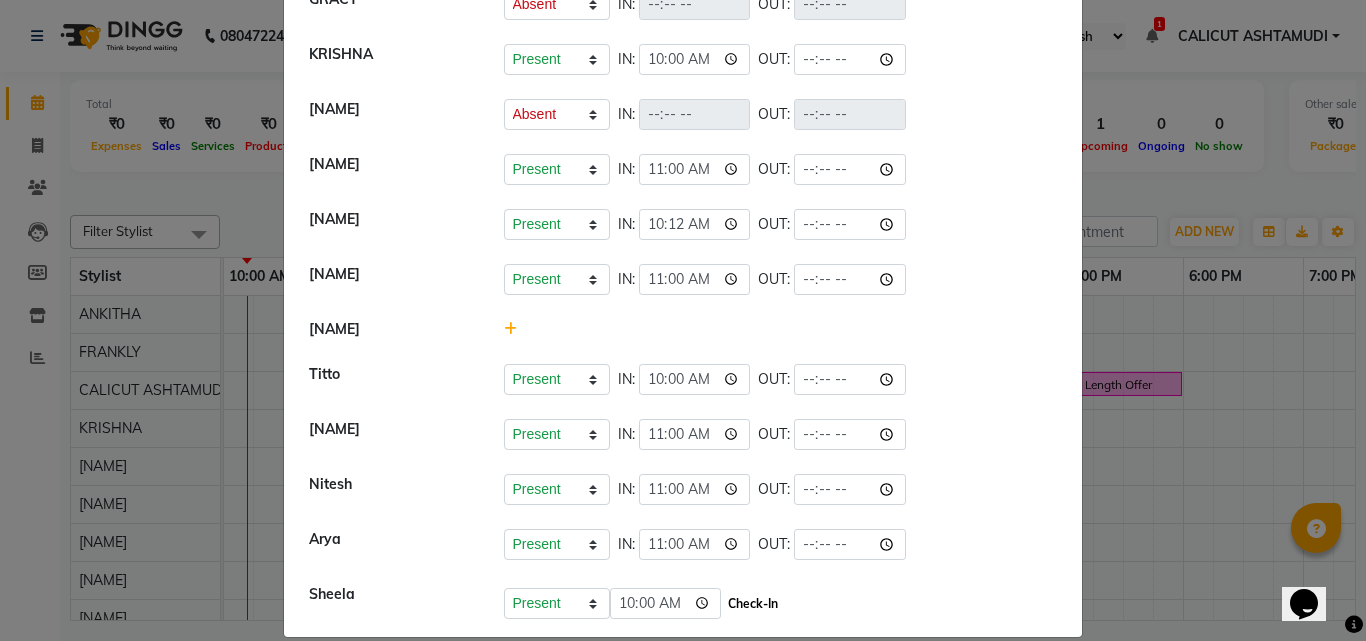 click on "Check-In" 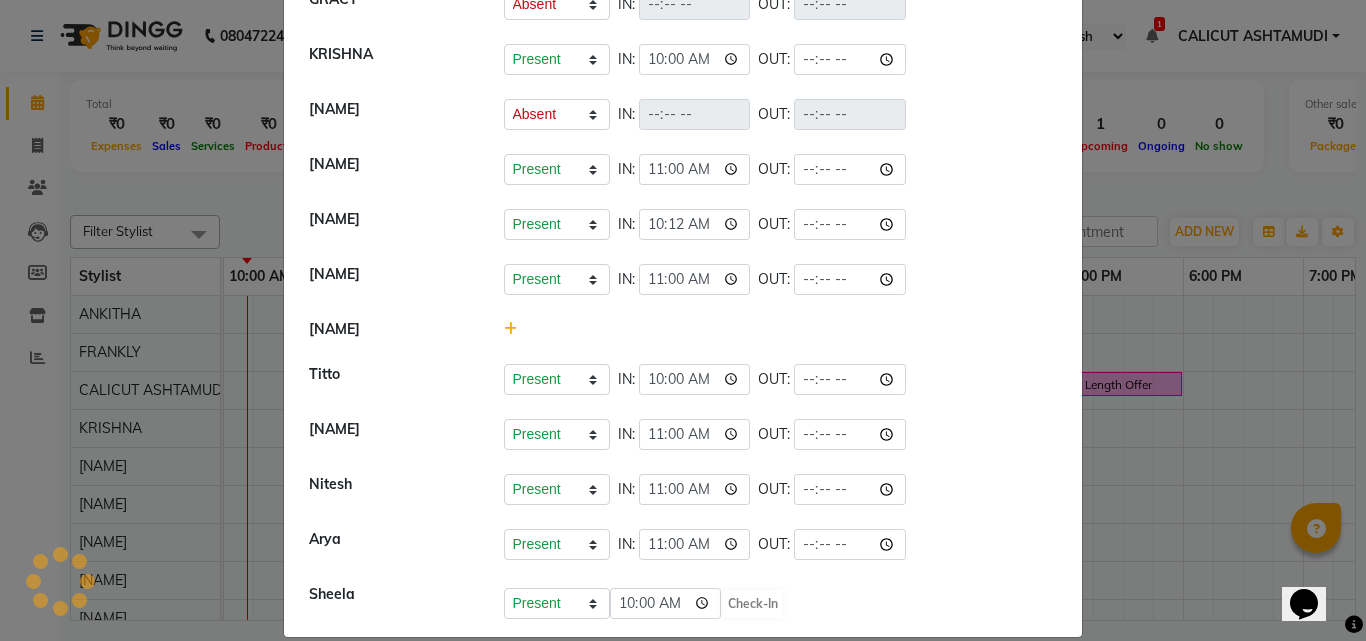 select on "A" 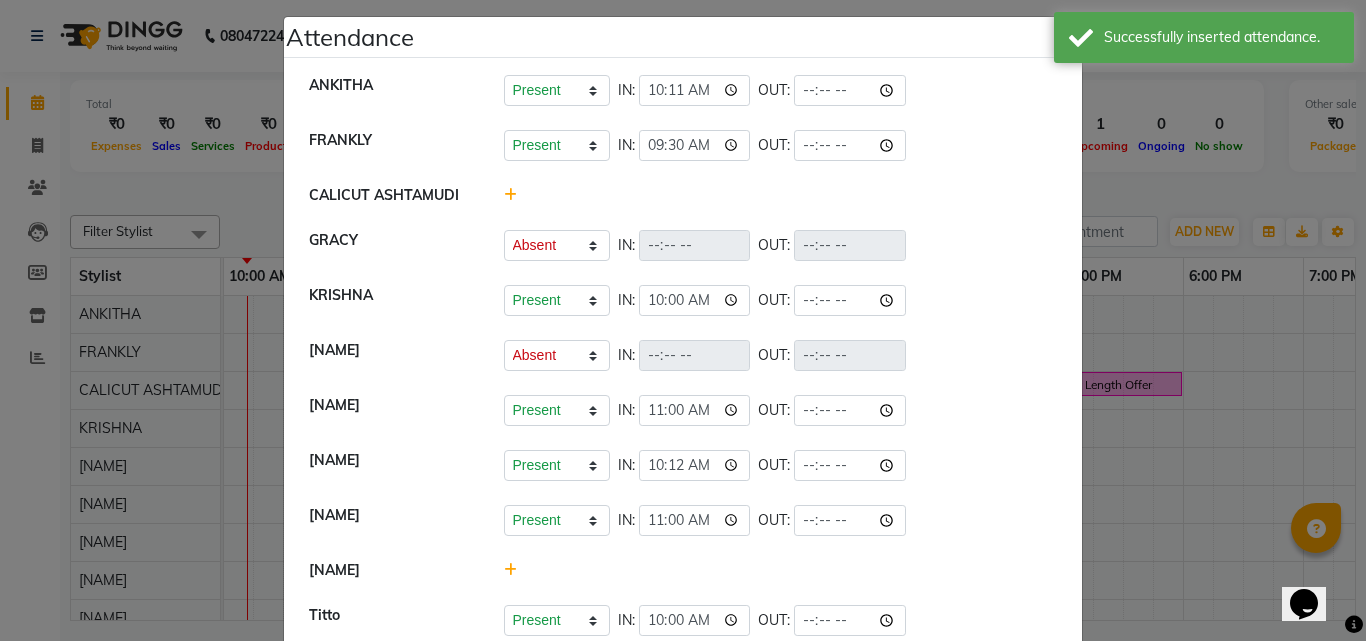 scroll, scrollTop: 0, scrollLeft: 0, axis: both 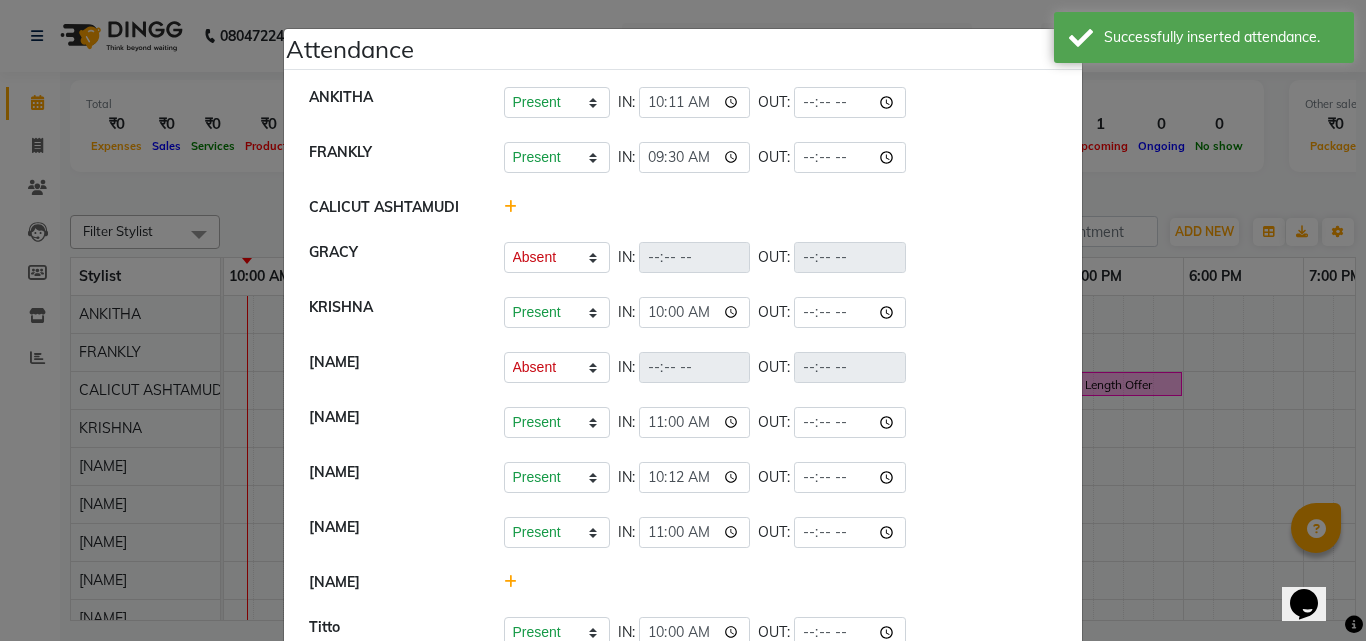 click on "Attendance ×  ANKITHA   Present   Absent   Late   Half Day   Weekly Off  IN:  10:11 OUT:   FRANKLY	   Present   Absent   Late   Half Day   Weekly Off  IN:  09:30 OUT:   CALICUT ASHTAMUDI   GRACY   Present   Absent   Late   Half Day   Weekly Off  IN:  OUT:   KRISHNA   Present   Absent   Late   Half Day   Weekly Off  IN:  10:00 OUT:   SUHANA  SHABU   Present   Absent   Late   Half Day   Weekly Off  IN:  OUT:   AMBILI C   Present   Absent   Late   Half Day   Weekly Off  IN:  11:00 OUT:   Amala George   Present   Absent   Late   Half Day   Weekly Off  IN:  10:12 OUT:   Sewan ali   Present   Absent   Late   Half Day   Weekly Off  IN:  11:00 OUT:   ANJANA DAS   Titto   Present   Absent   Late   Half Day   Weekly Off  IN:  10:00 OUT:   Punam Gurung   Present   Absent   Late   Half Day   Weekly Off  IN:  11:00 OUT:   Nitesh   Present   Absent   Late   Half Day   Weekly Off  IN:  11:00 OUT:   Arya   Present   Absent   Late   Half Day   Weekly Off  IN:  11:00 OUT:   Sheela" 